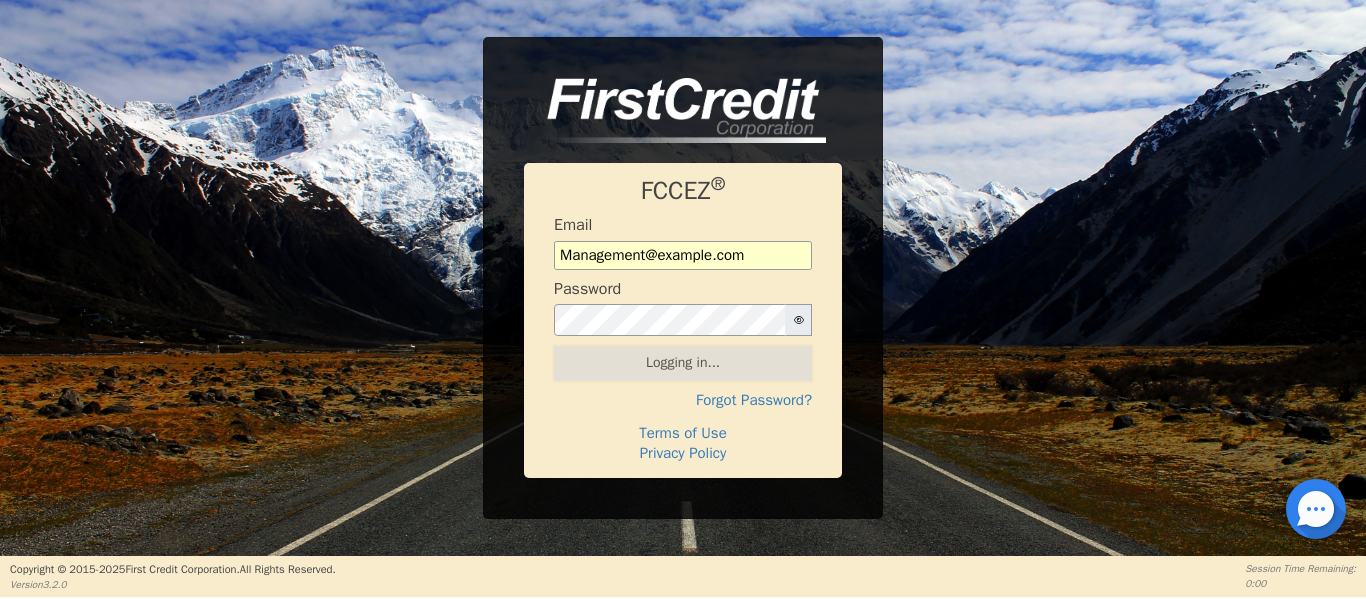 scroll, scrollTop: 0, scrollLeft: 0, axis: both 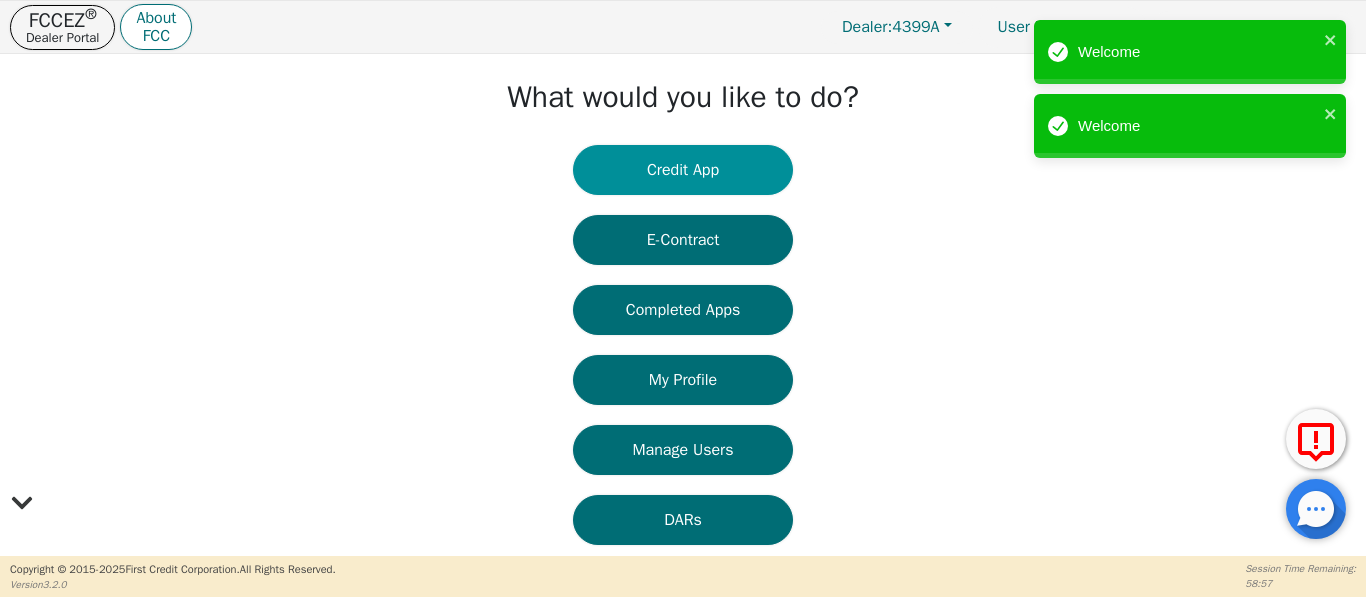 click on "Credit App" at bounding box center [683, 170] 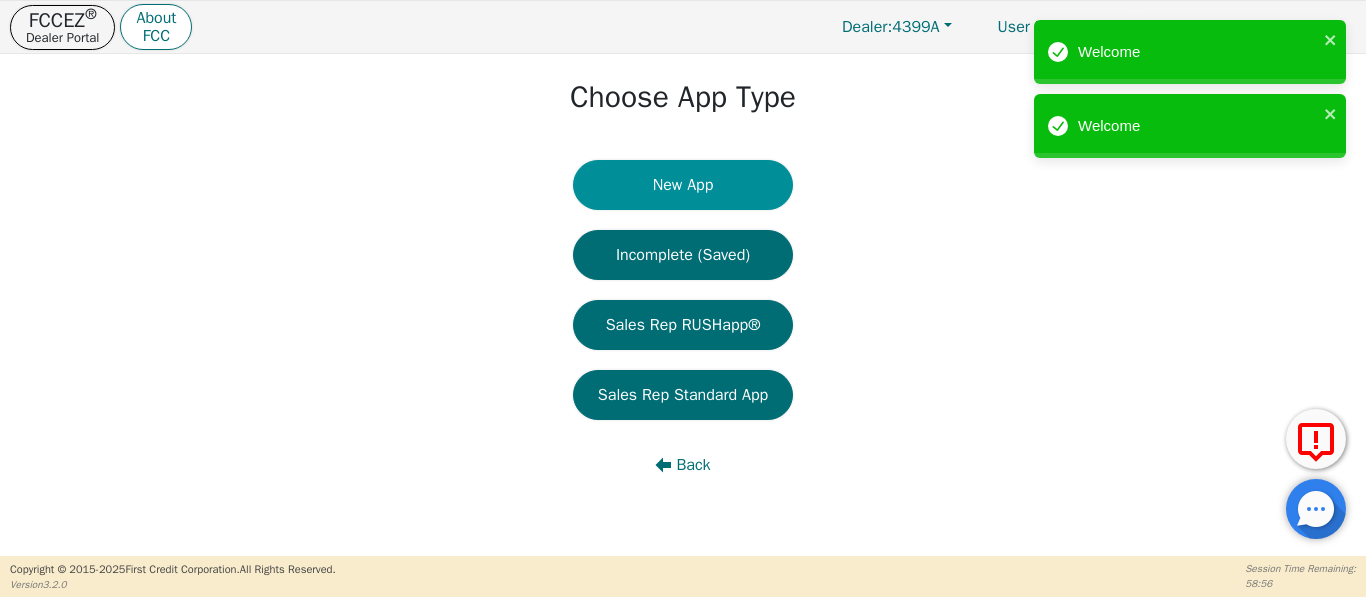 click on "New App" at bounding box center (683, 185) 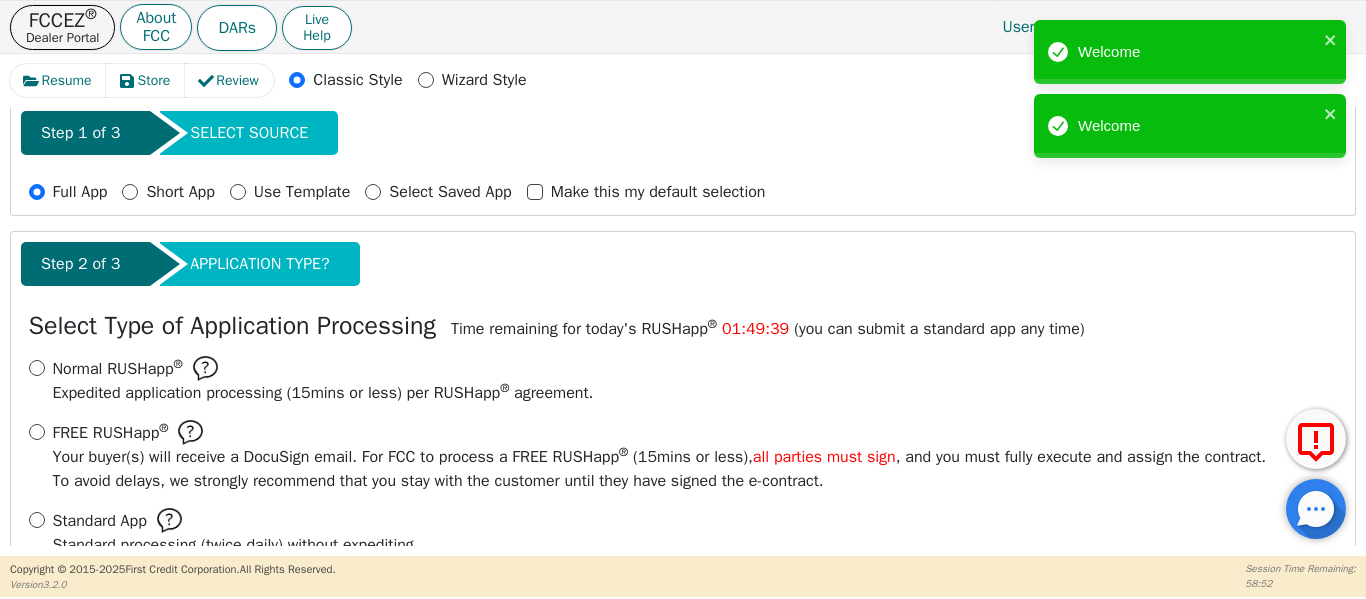 scroll, scrollTop: 221, scrollLeft: 0, axis: vertical 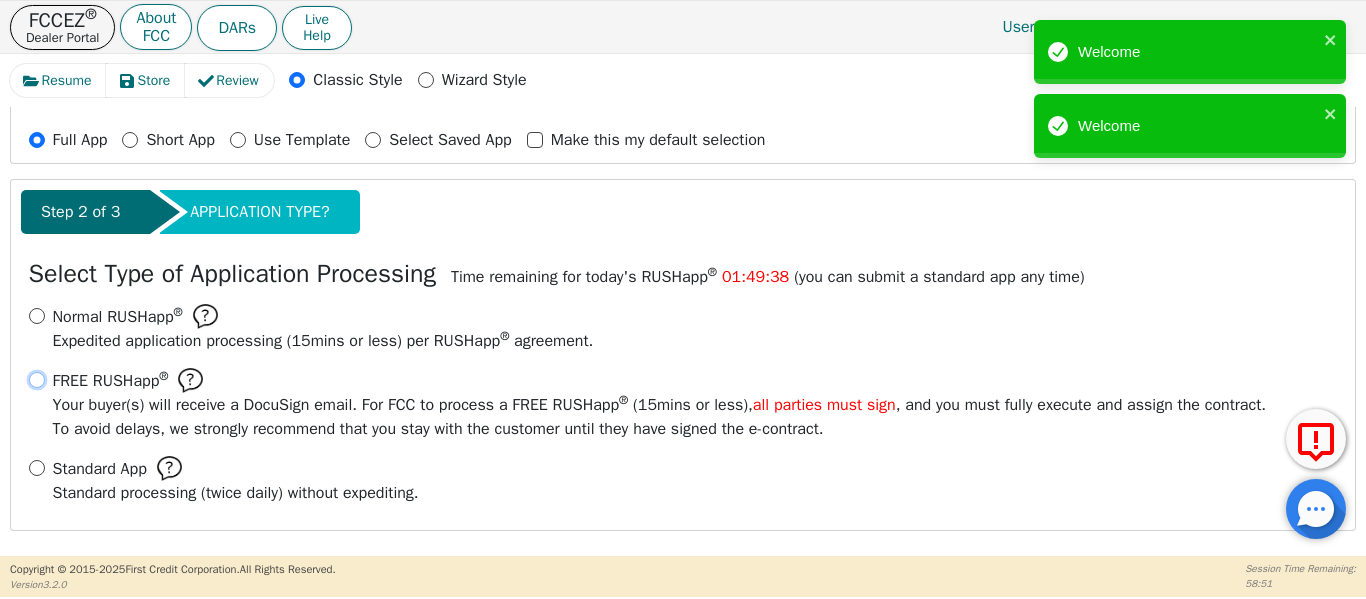 click on "FREE RUSHapp ® Your buyer(s) will receive a DocuSign email. For FCC to process a FREE RUSHapp ®   ( 15  mins or less),  all parties must sign , and you must fully execute and assign the contract. To avoid delays, we strongly recommend that you stay with the customer until they have signed the e-contract." at bounding box center [37, 380] 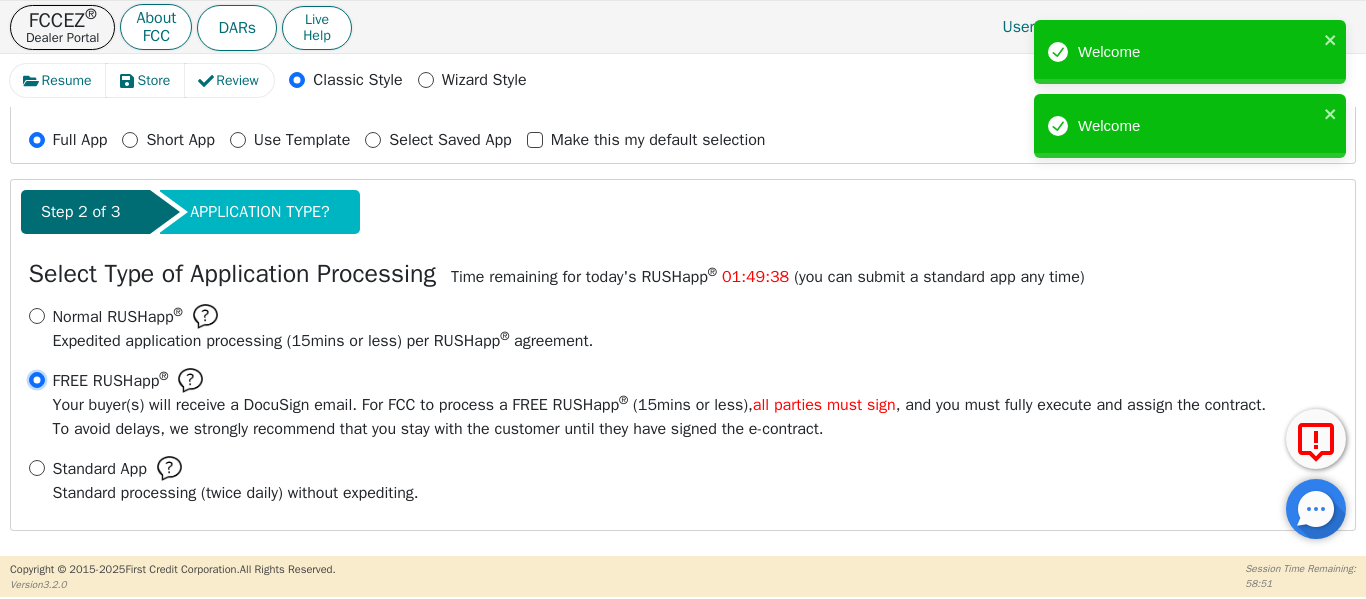 radio on "true" 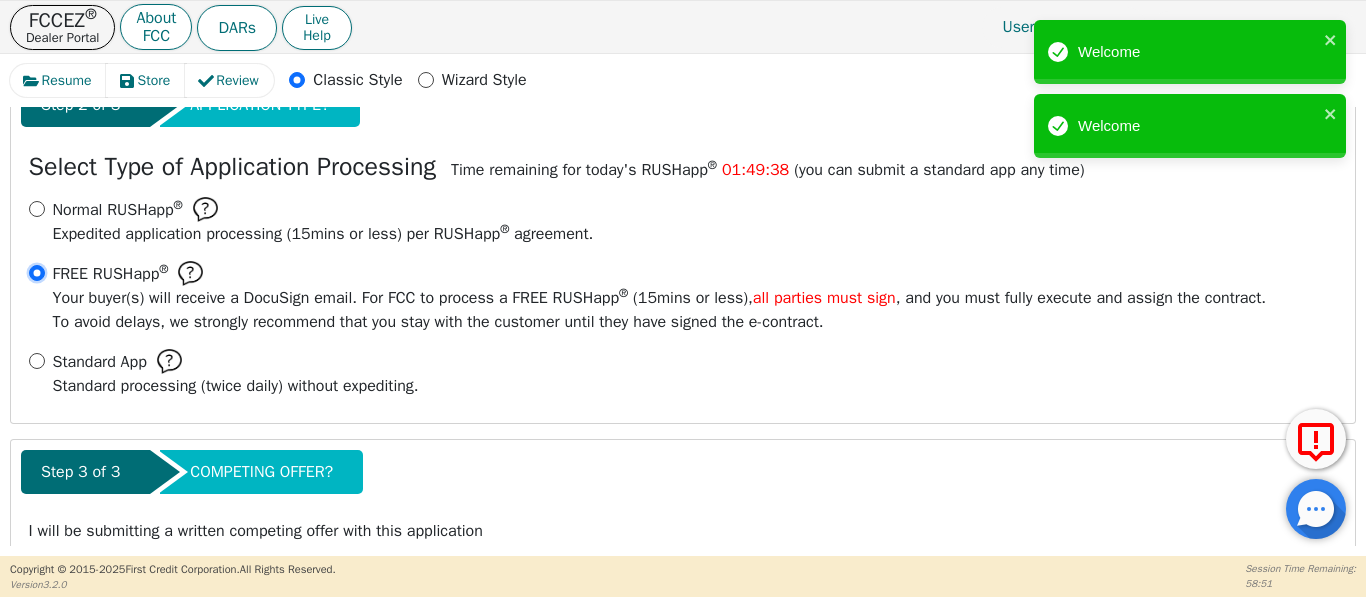 scroll, scrollTop: 402, scrollLeft: 0, axis: vertical 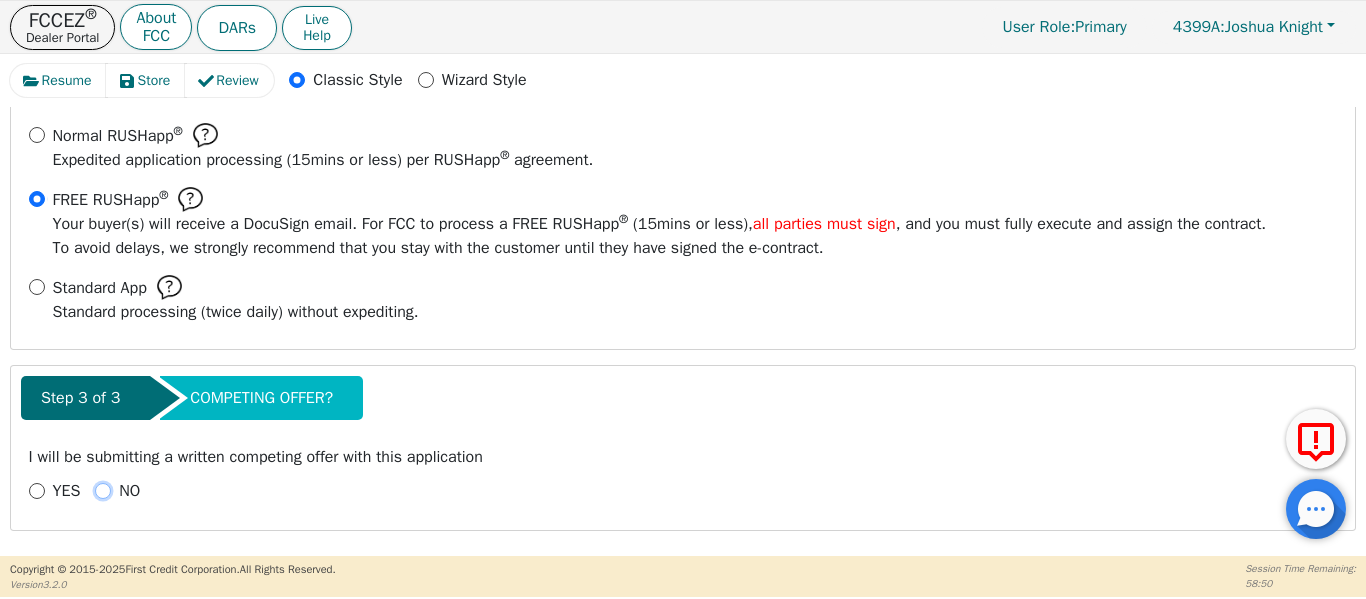 click on "NO" at bounding box center (103, 491) 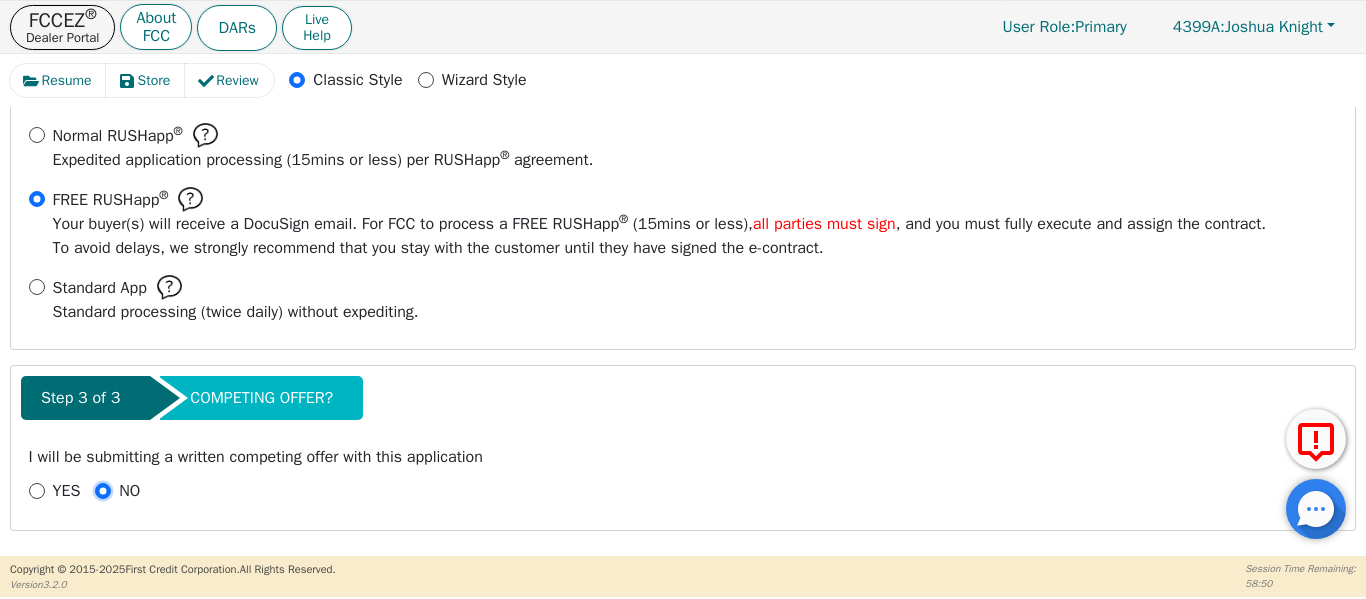 radio on "true" 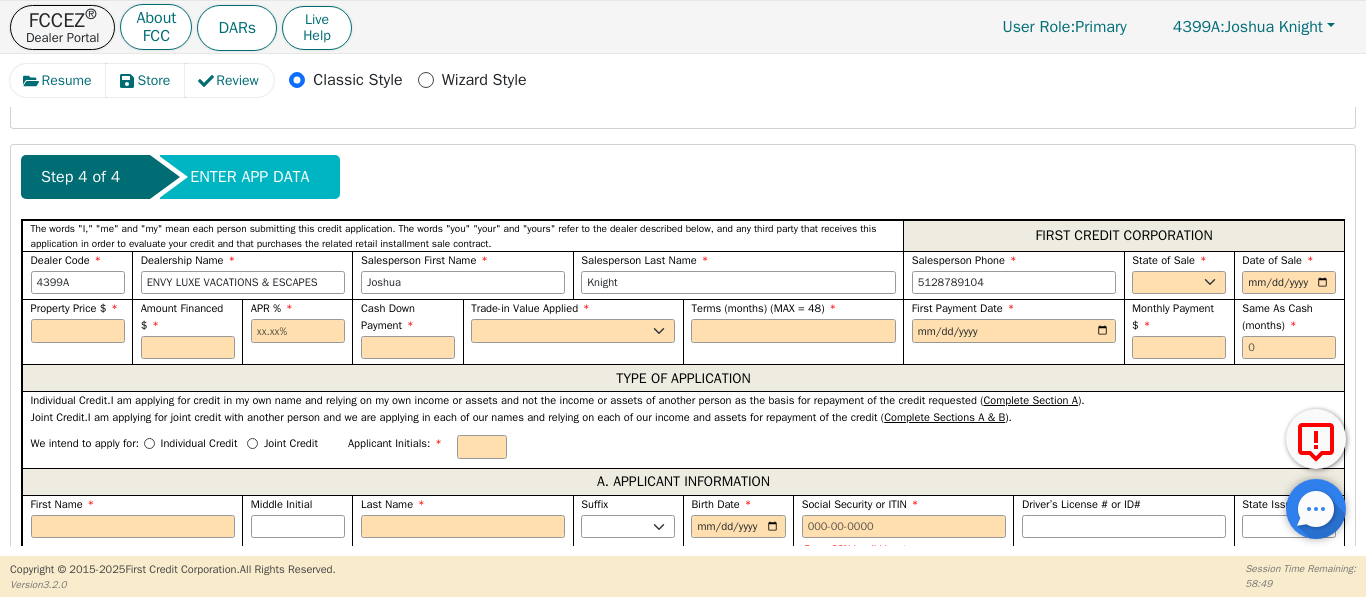 scroll, scrollTop: 837, scrollLeft: 0, axis: vertical 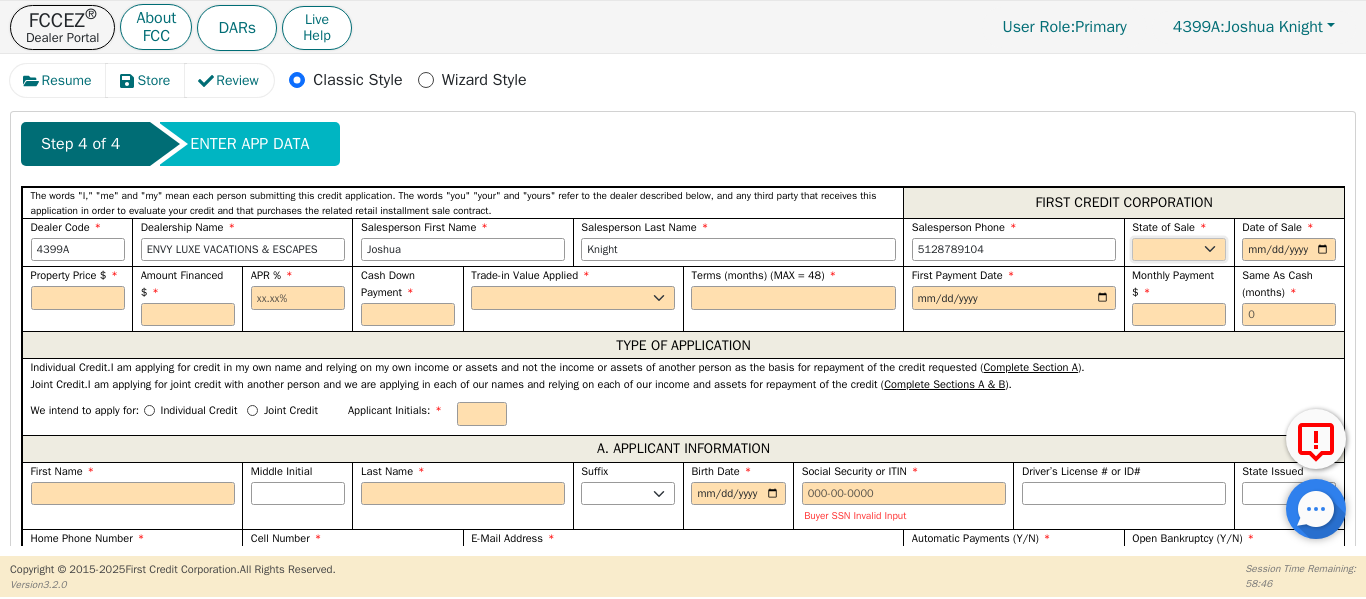 click on "AK AL AR AZ [STATE] CO CT DC DE FL GA HI IA ID IL IN KS KY MA MD ME MI MN MO MS MT NC ND NE NH NJ NM NV NY OH OK OR PA SC SD TN TX UT VA VT WY" at bounding box center [1179, 250] 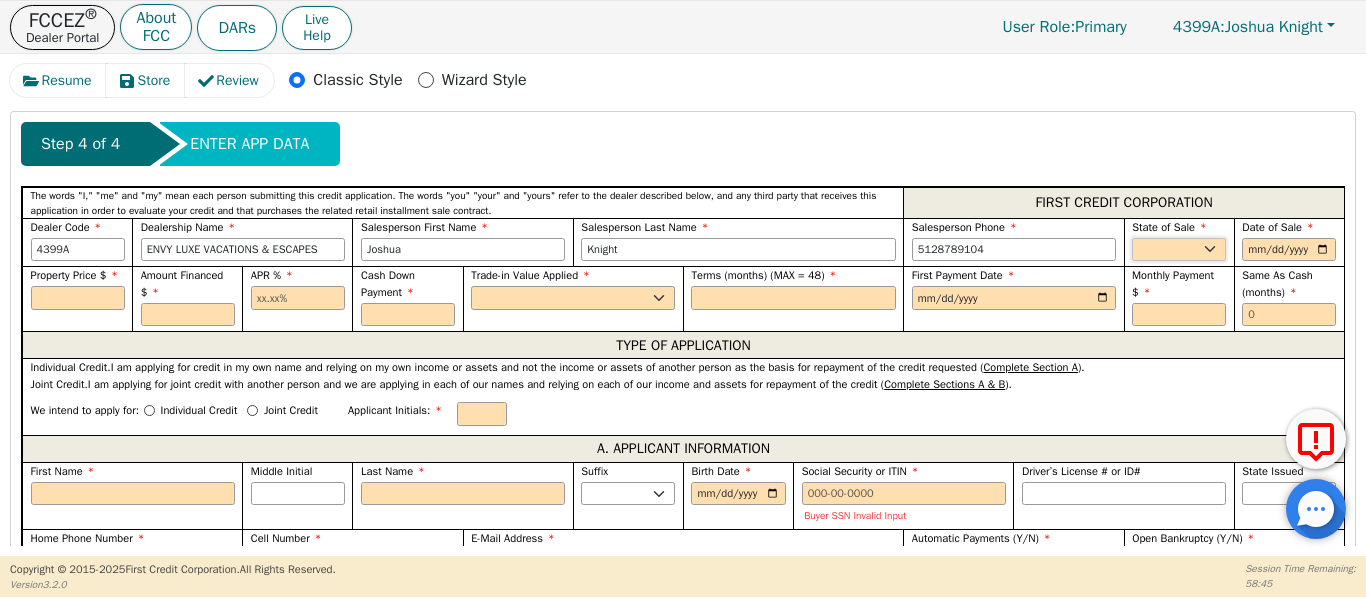 select on "TX" 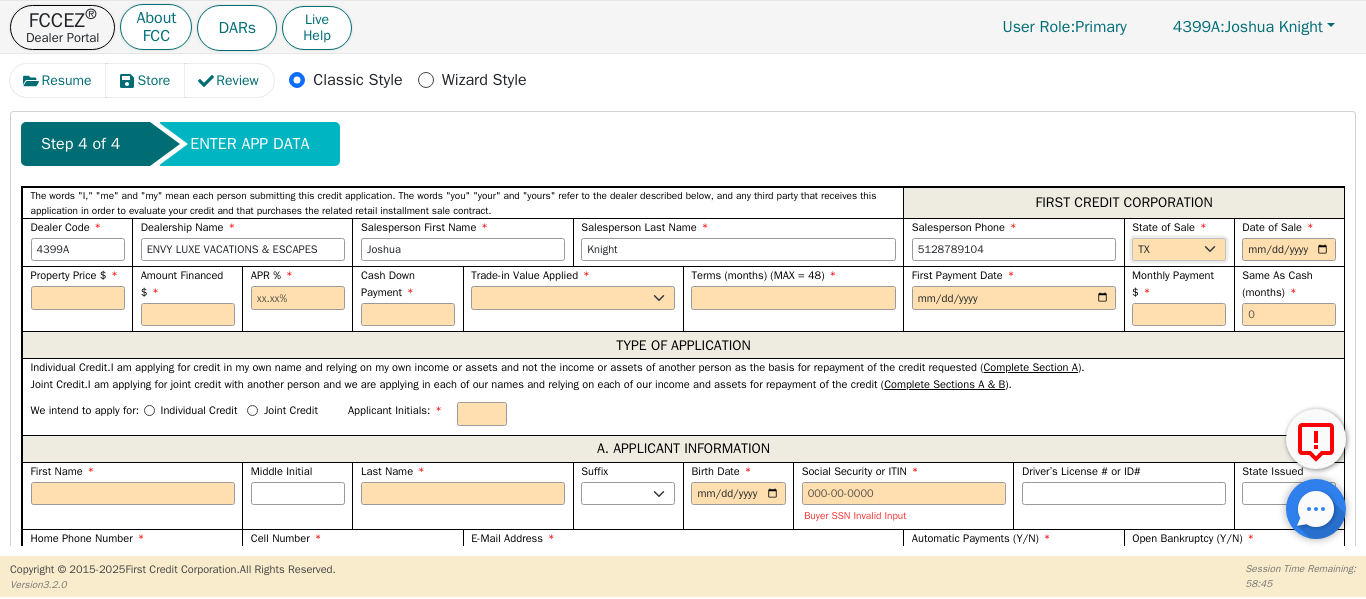 click on "AK AL AR AZ [STATE] CO CT DC DE FL GA HI IA ID IL IN KS KY MA MD ME MI MN MO MS MT NC ND NE NH NJ NM NV NY OH OK OR PA SC SD TN TX UT VA VT WY" at bounding box center [1179, 250] 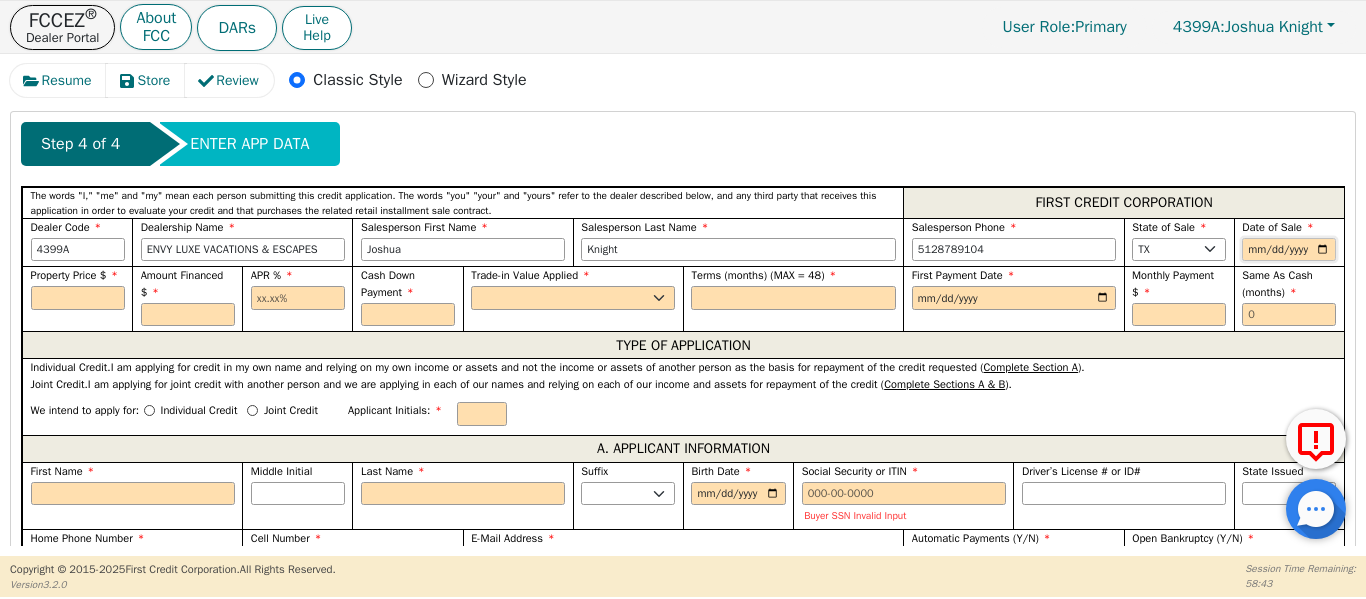 click at bounding box center [1289, 250] 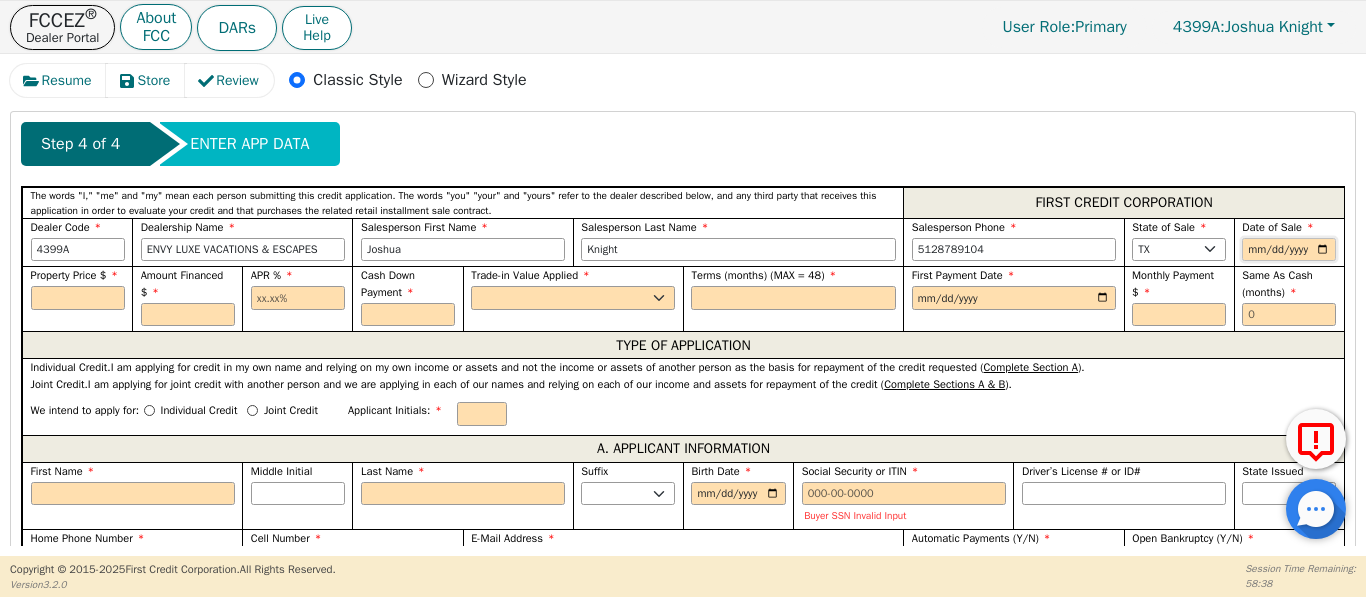 click at bounding box center (1289, 250) 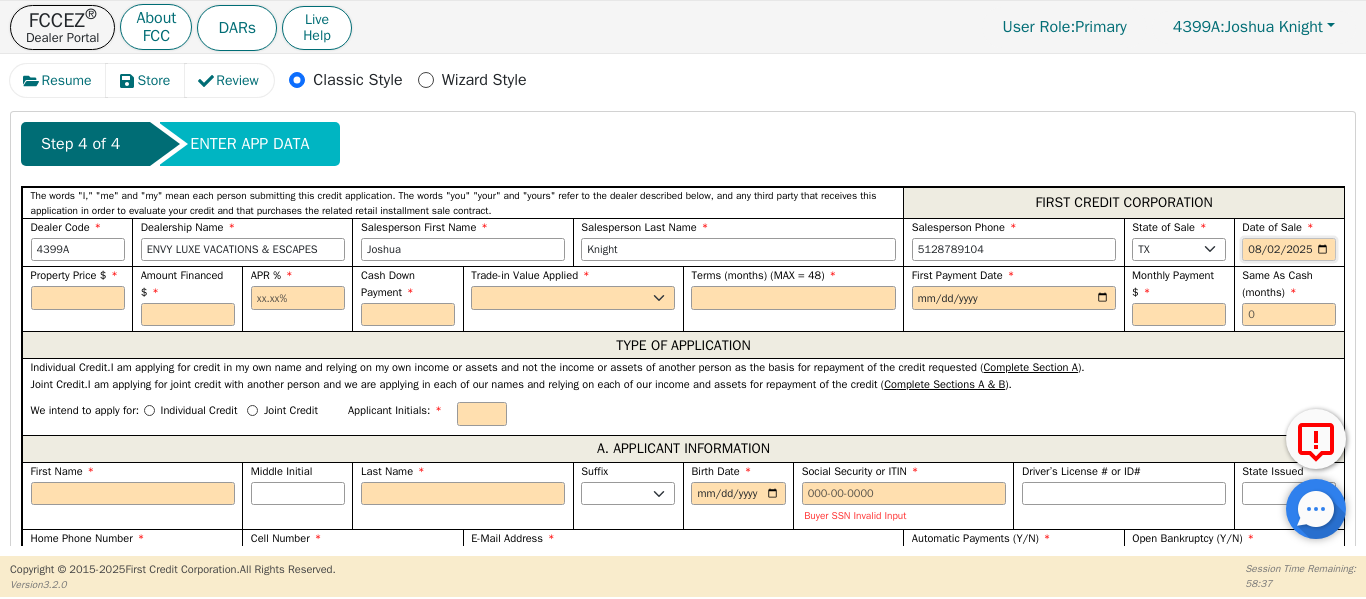 type on "2025-08-02" 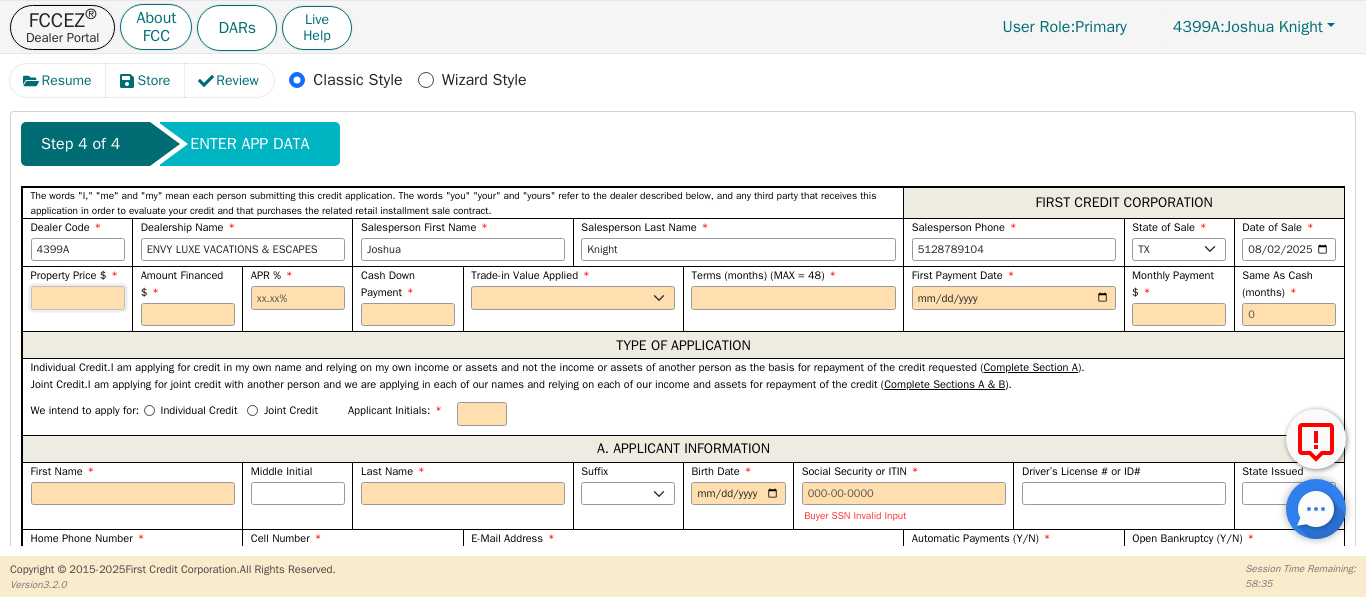 click at bounding box center [78, 298] 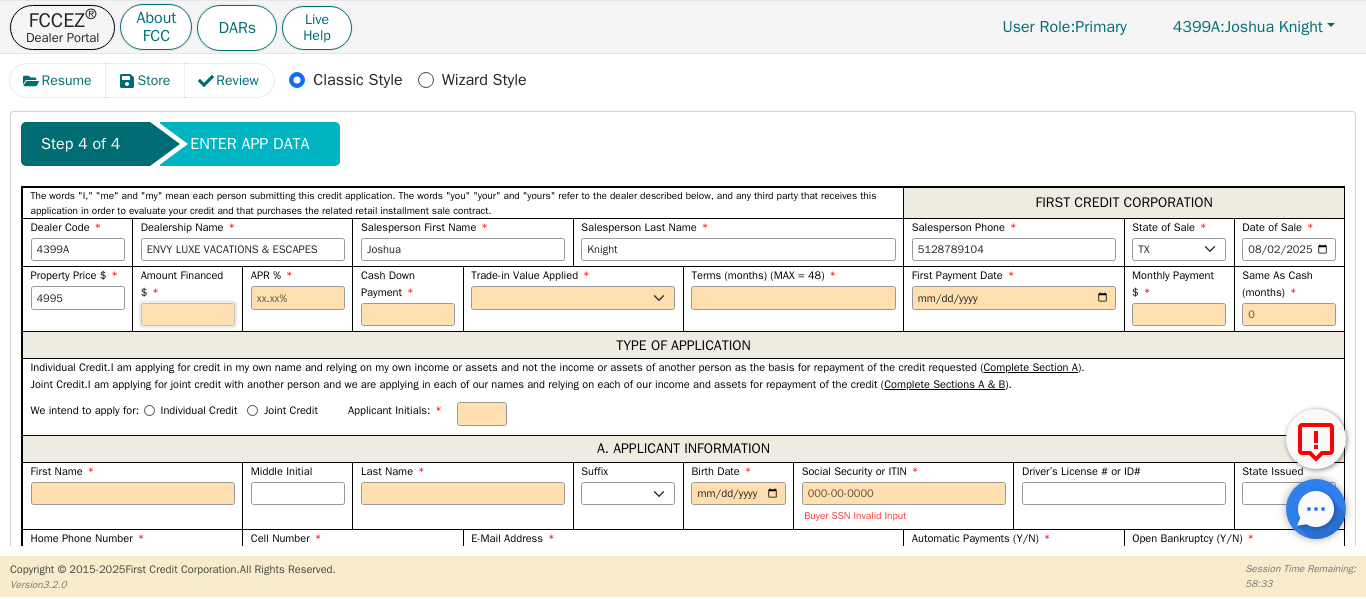 type on "4995.00" 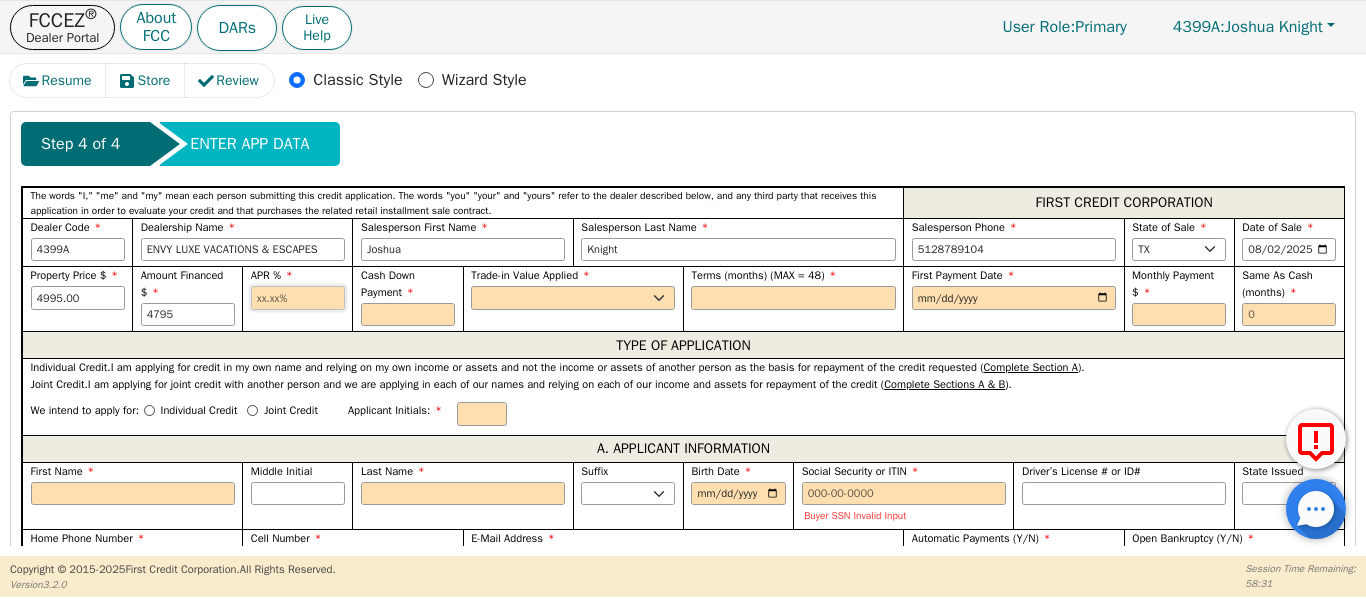 type on "4795.00" 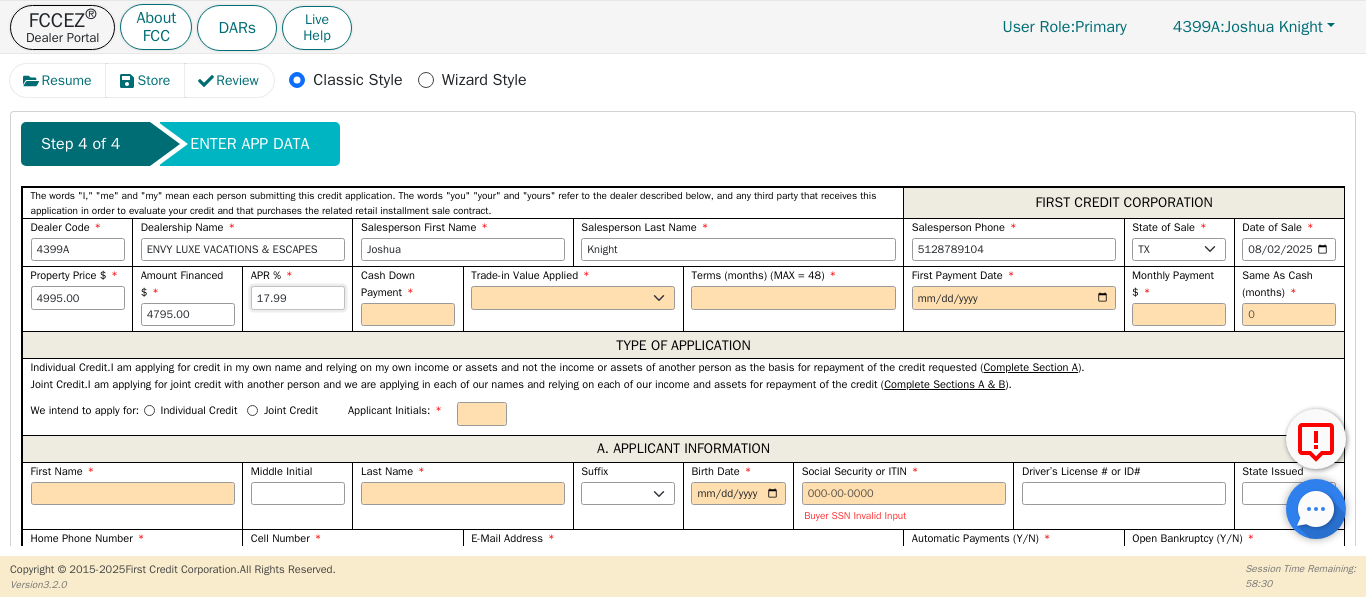 type on "17.99" 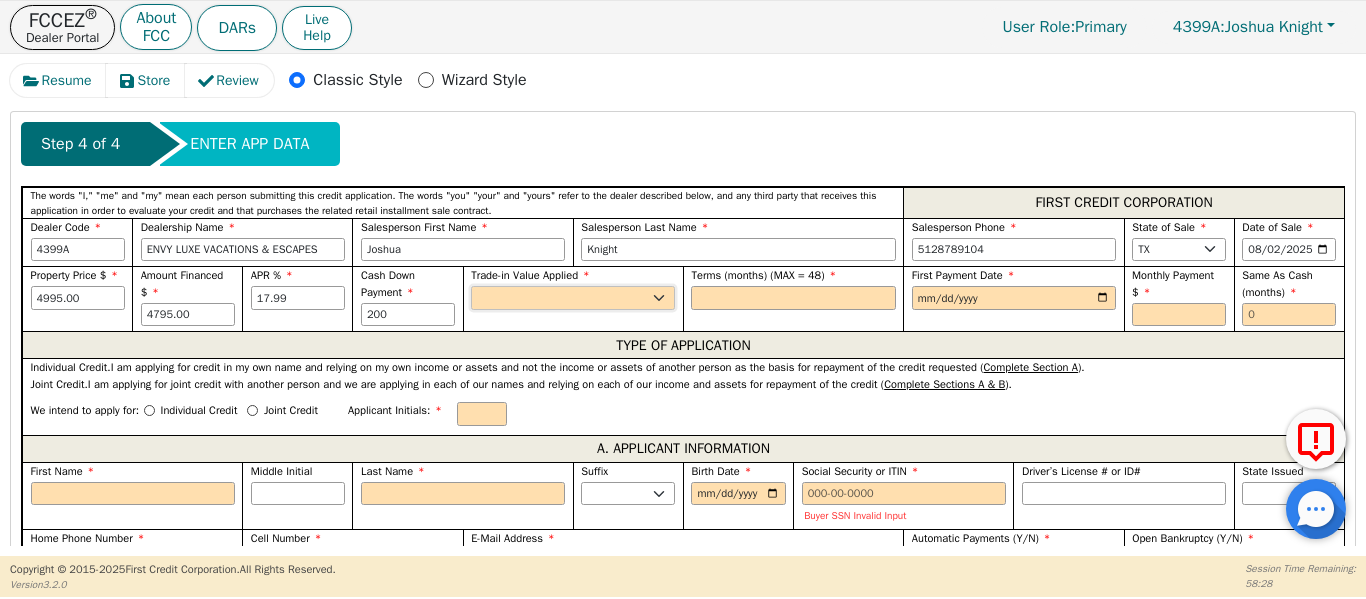 type on "200.00" 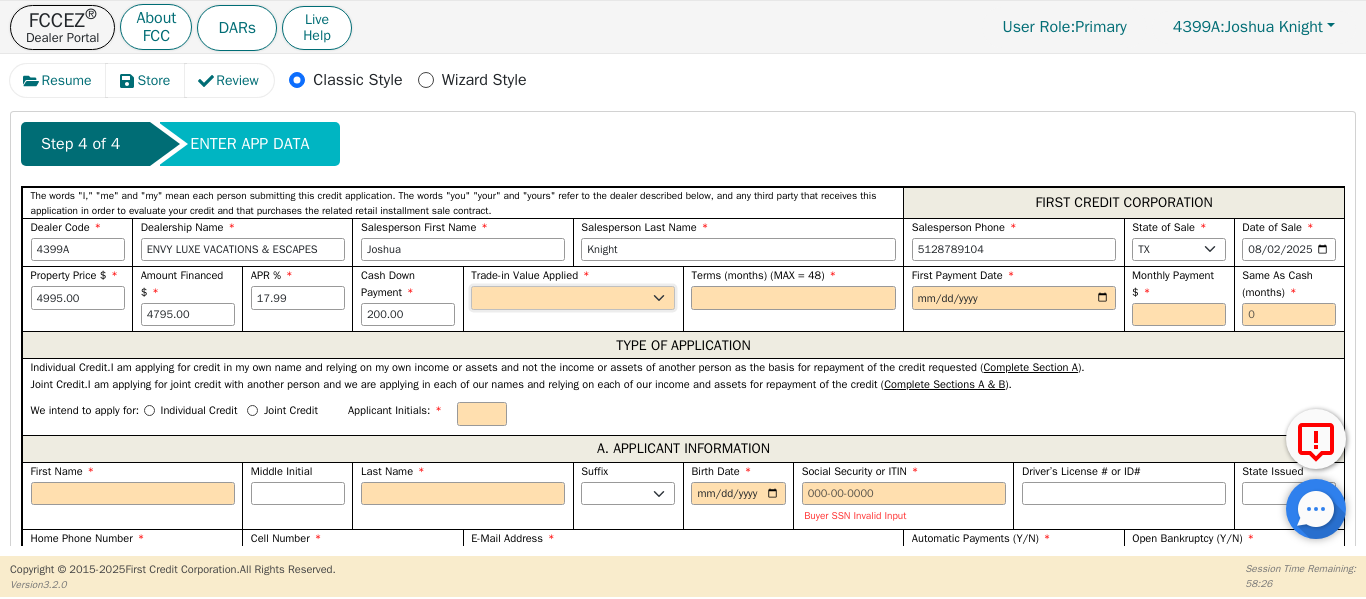 click on "Yes No" at bounding box center [573, 298] 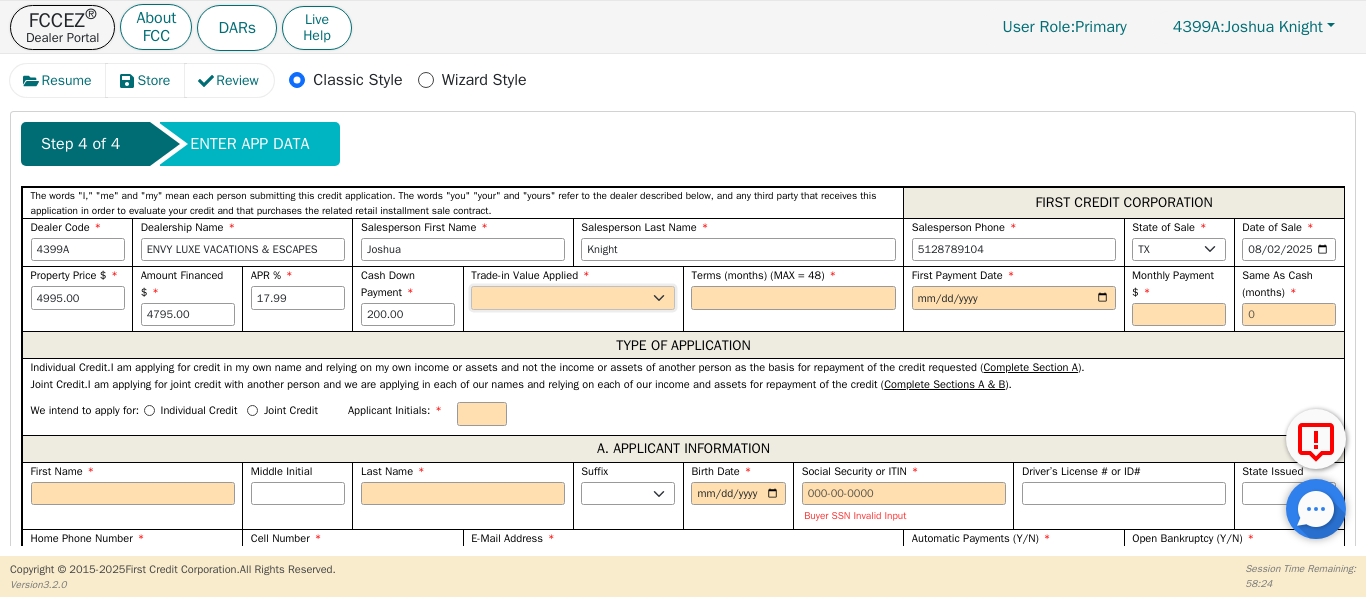 select on "n" 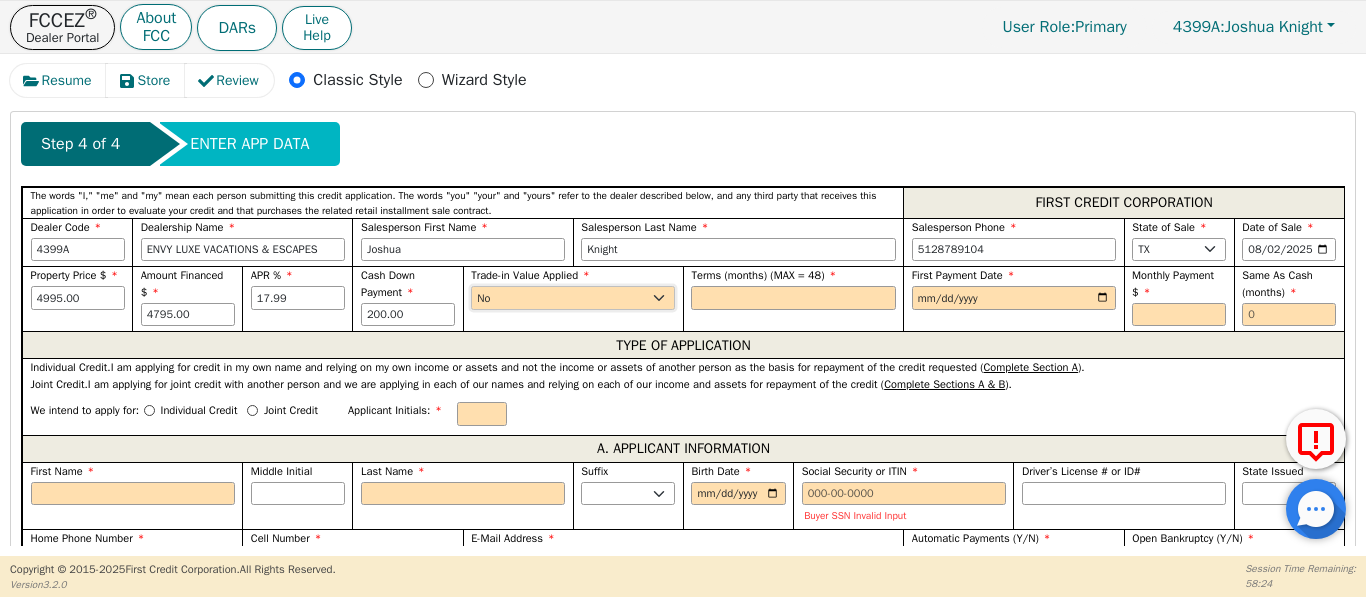 click on "Yes No" at bounding box center (573, 298) 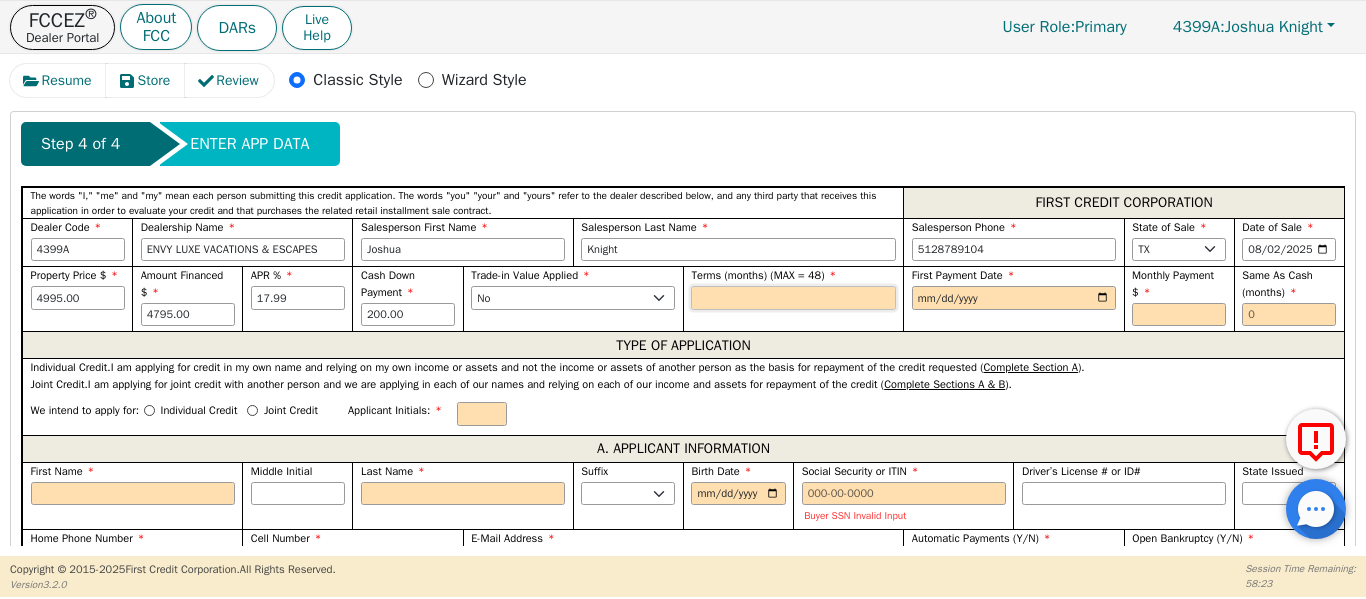 click at bounding box center [793, 298] 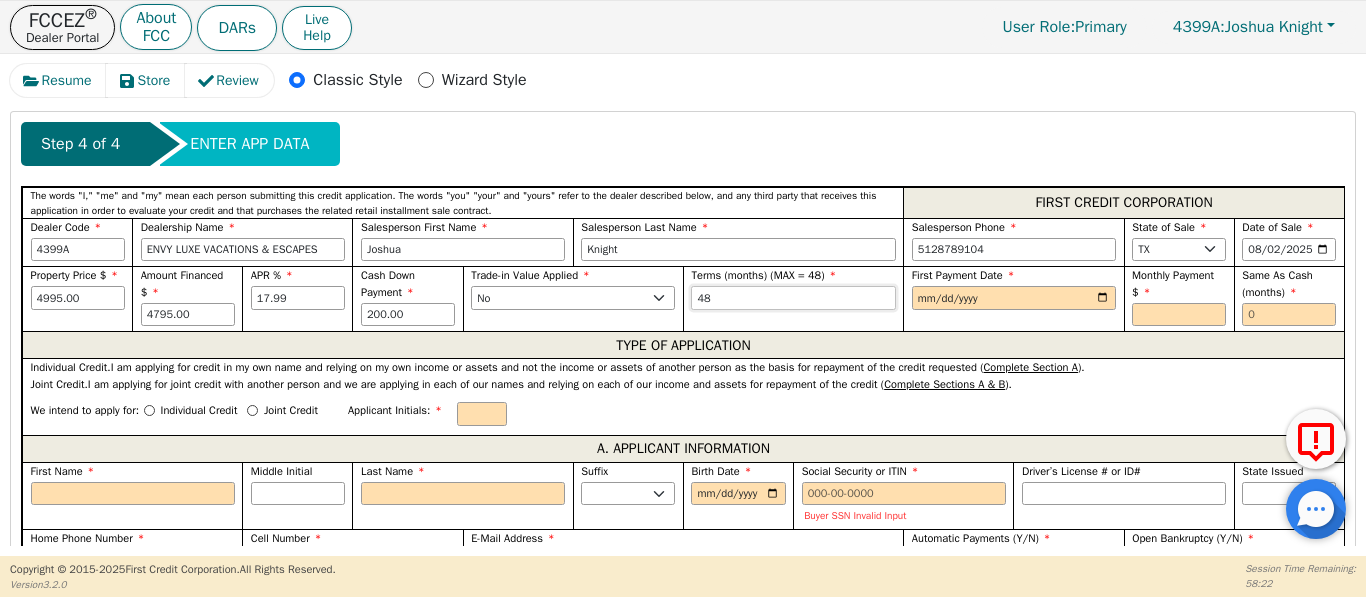 type on "48" 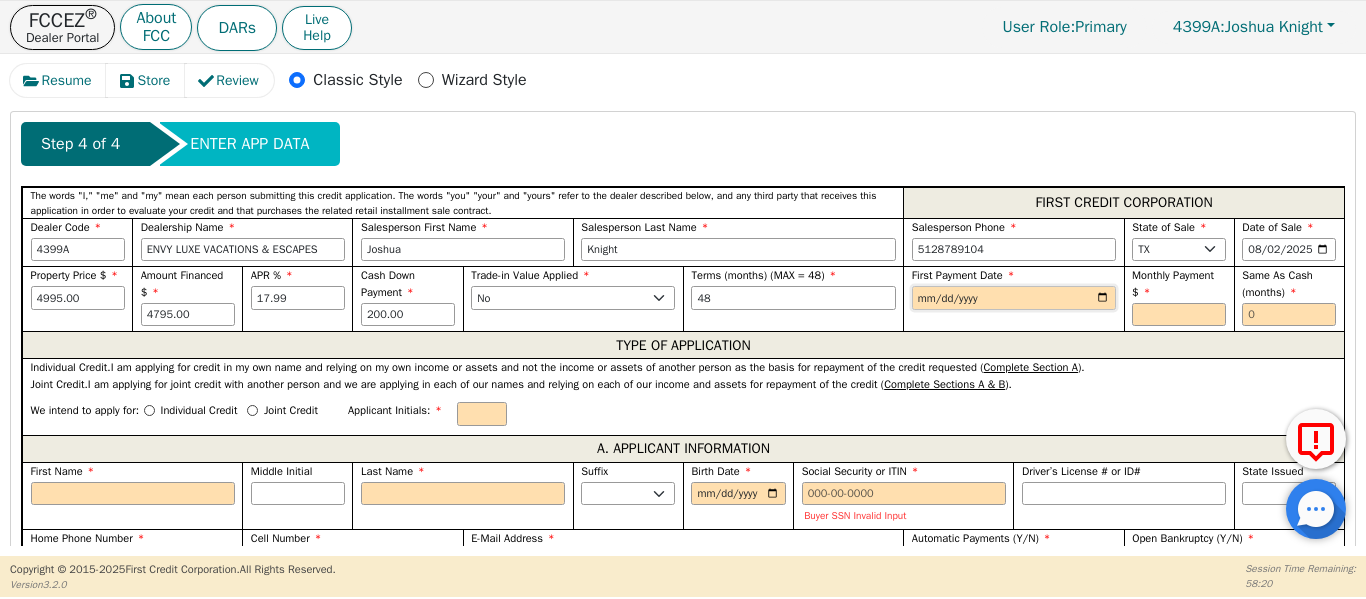click at bounding box center [1014, 298] 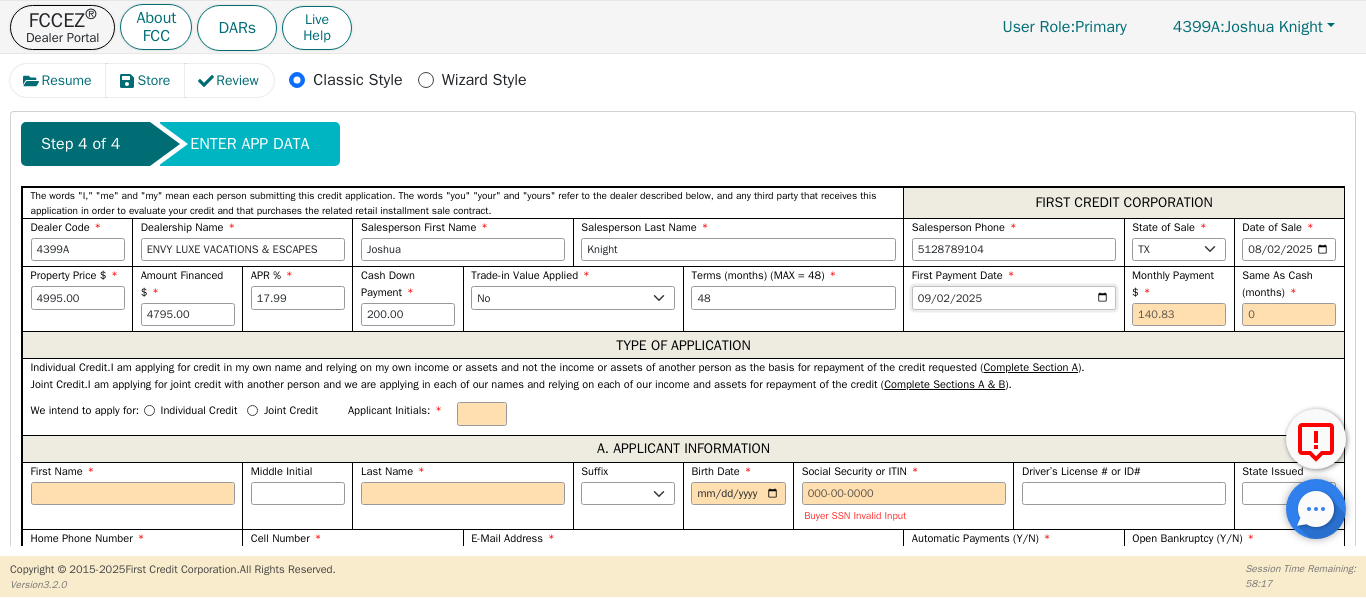 type on "2025-09-02" 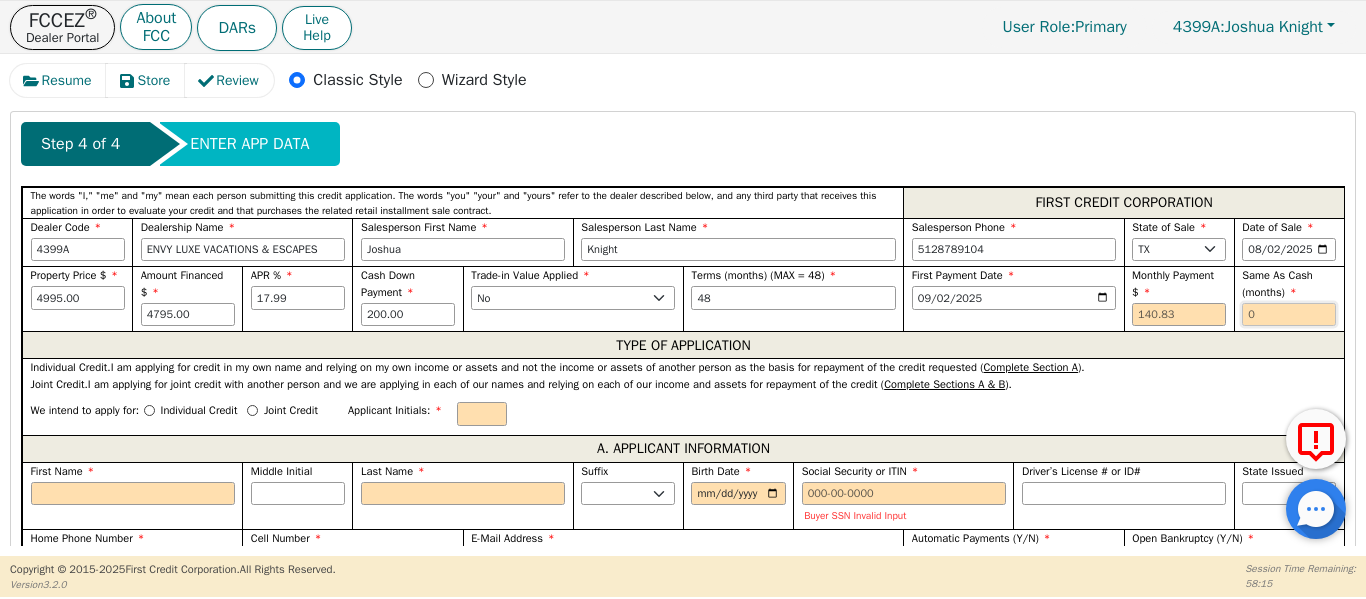 drag, startPoint x: 1269, startPoint y: 316, endPoint x: 1170, endPoint y: 298, distance: 100.62306 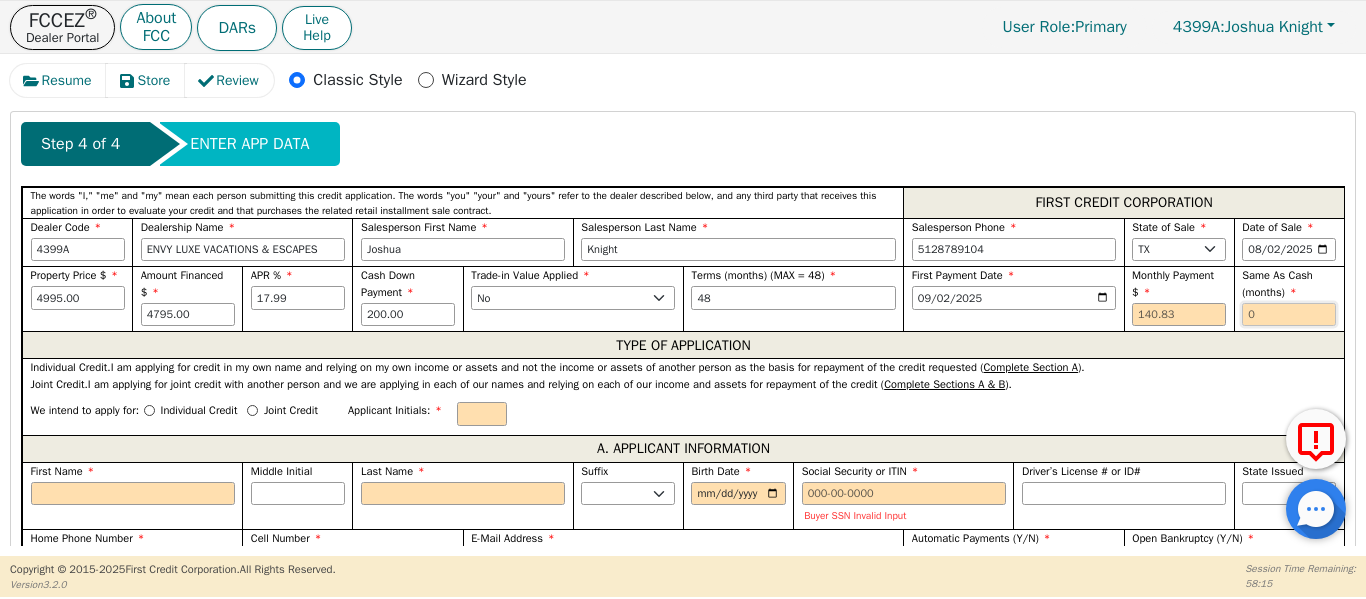 click on "Property Price $ 4995.00 Amount Financed $ 4795.00 APR % 17.99 Cash Down Payment 200.00 Trade-in Value Applied Yes No Terms (months)   (MAX = 48) 48 First Payment Date 2025-09-02 Monthly Payment $ Same As Cash (months)" at bounding box center (683, 298) 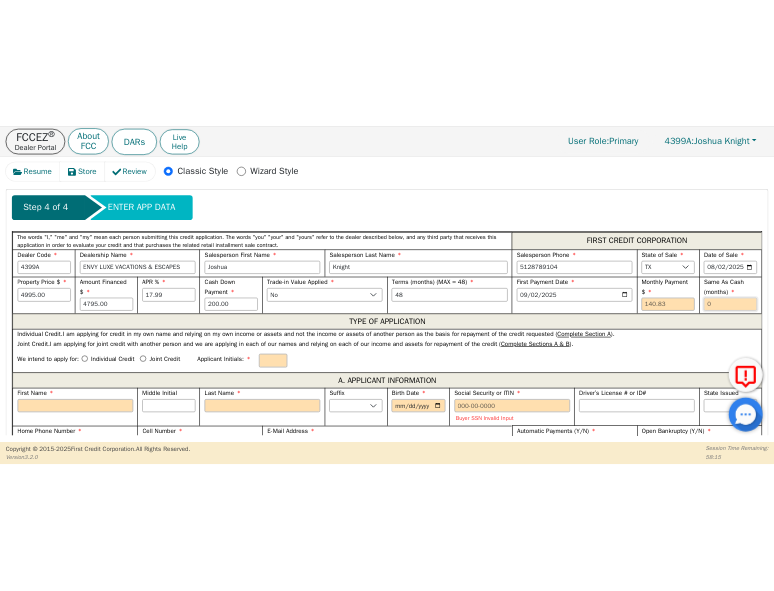 scroll, scrollTop: 835, scrollLeft: 0, axis: vertical 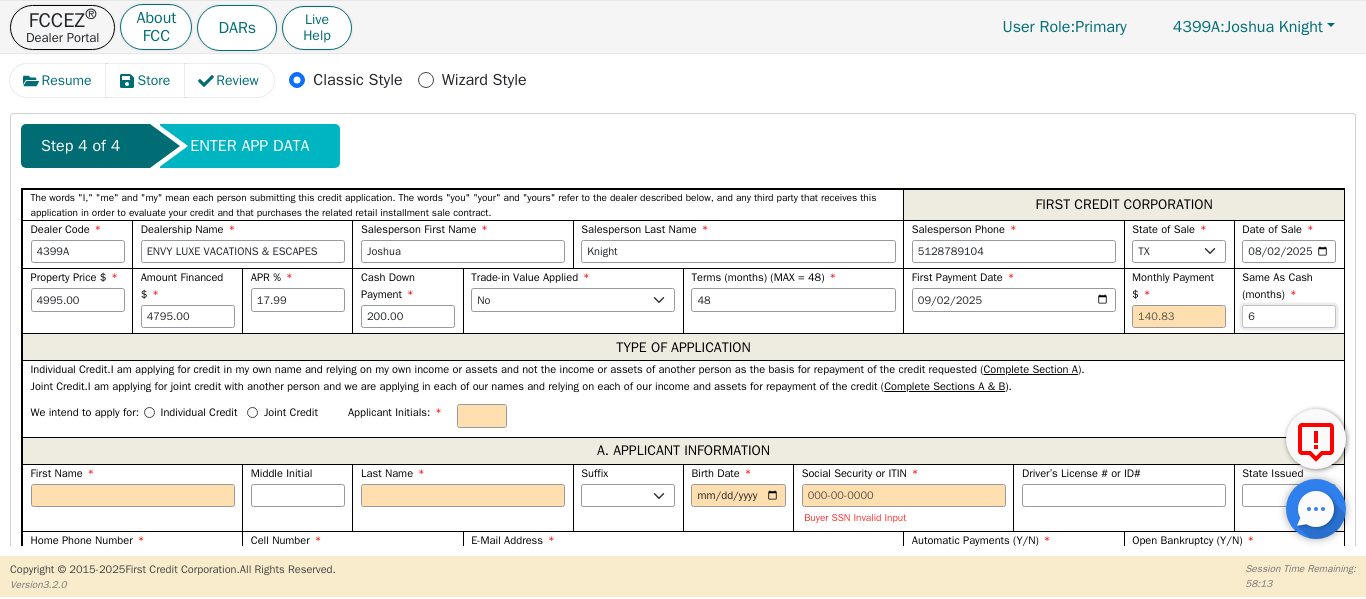 type on "6" 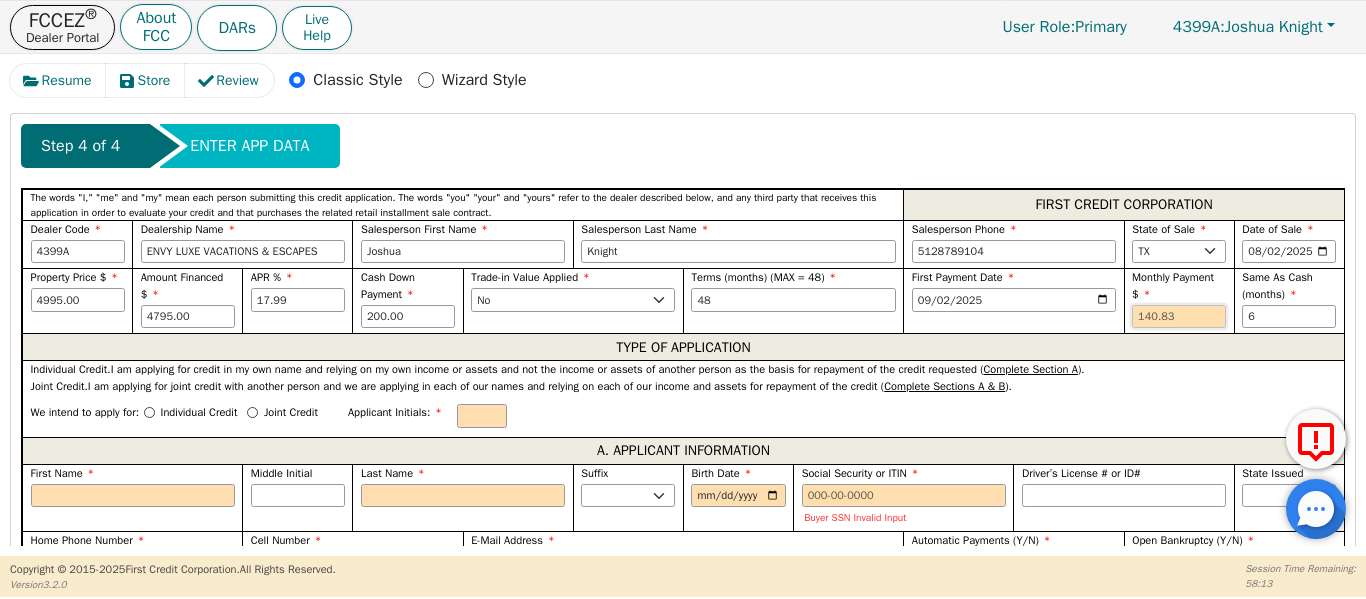 click at bounding box center (1179, 317) 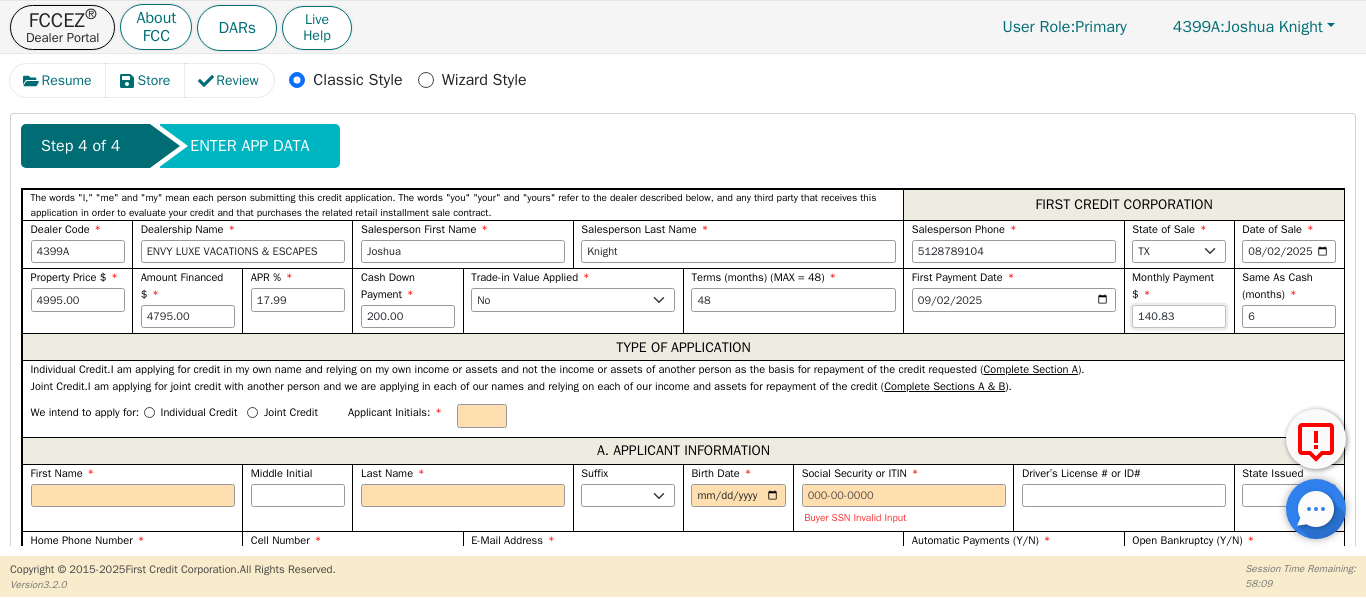 type on "140.83" 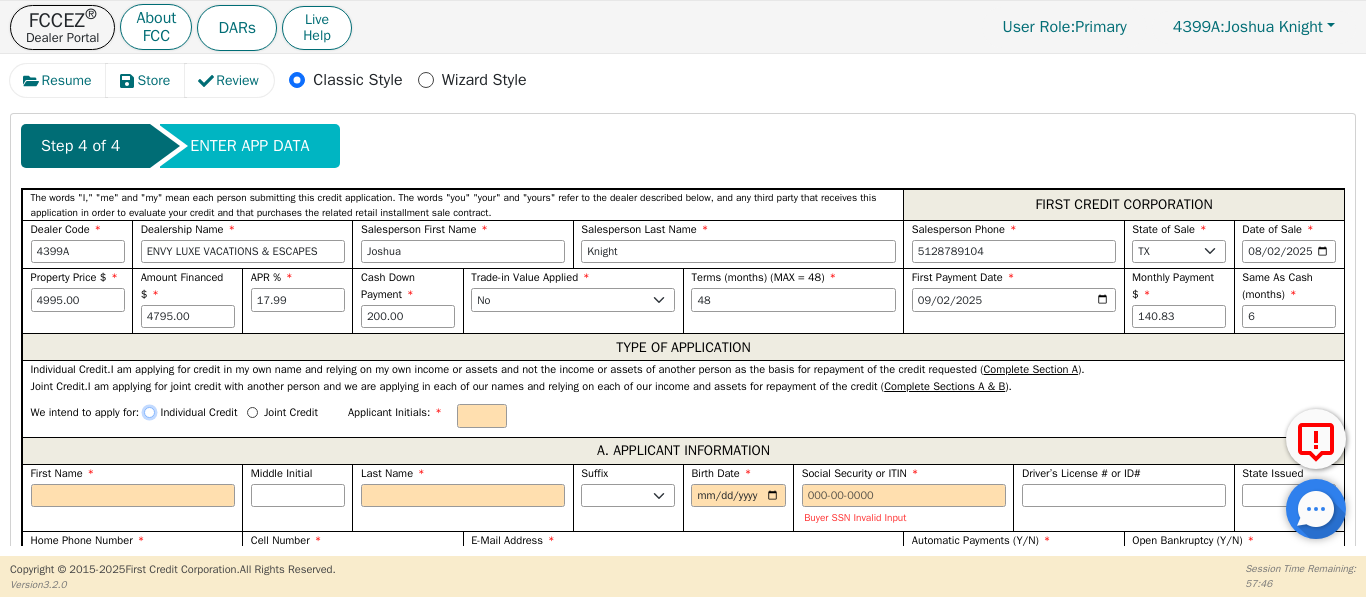 click on "Individual Credit" at bounding box center [149, 412] 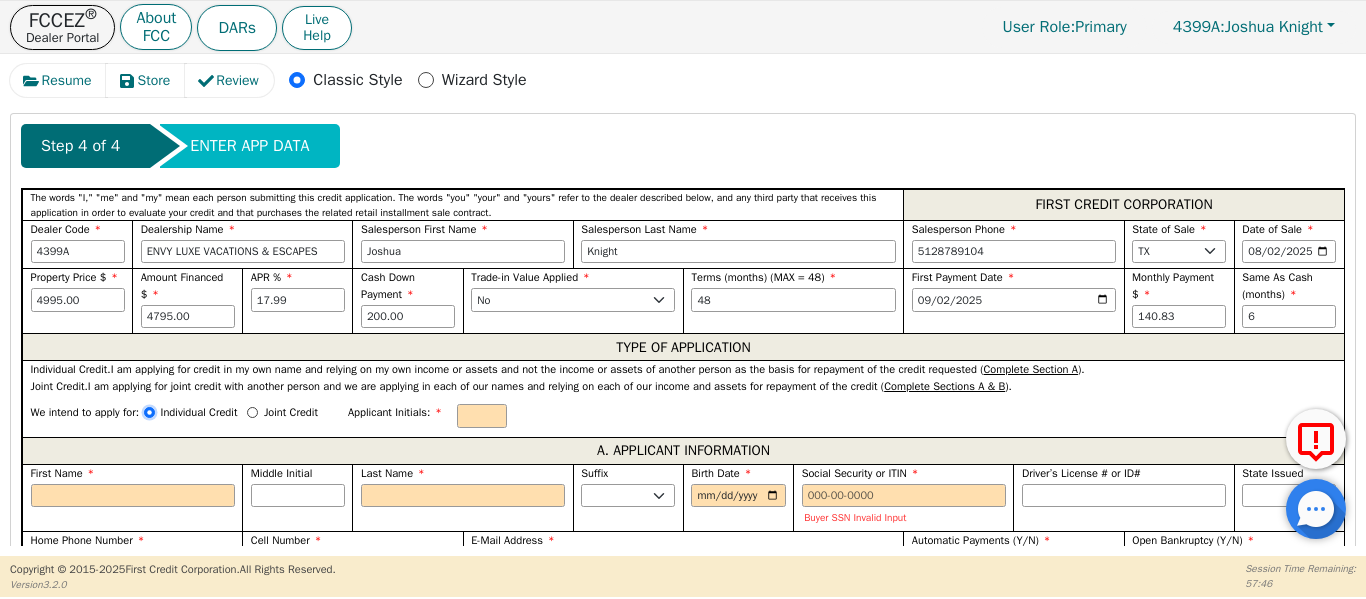radio on "true" 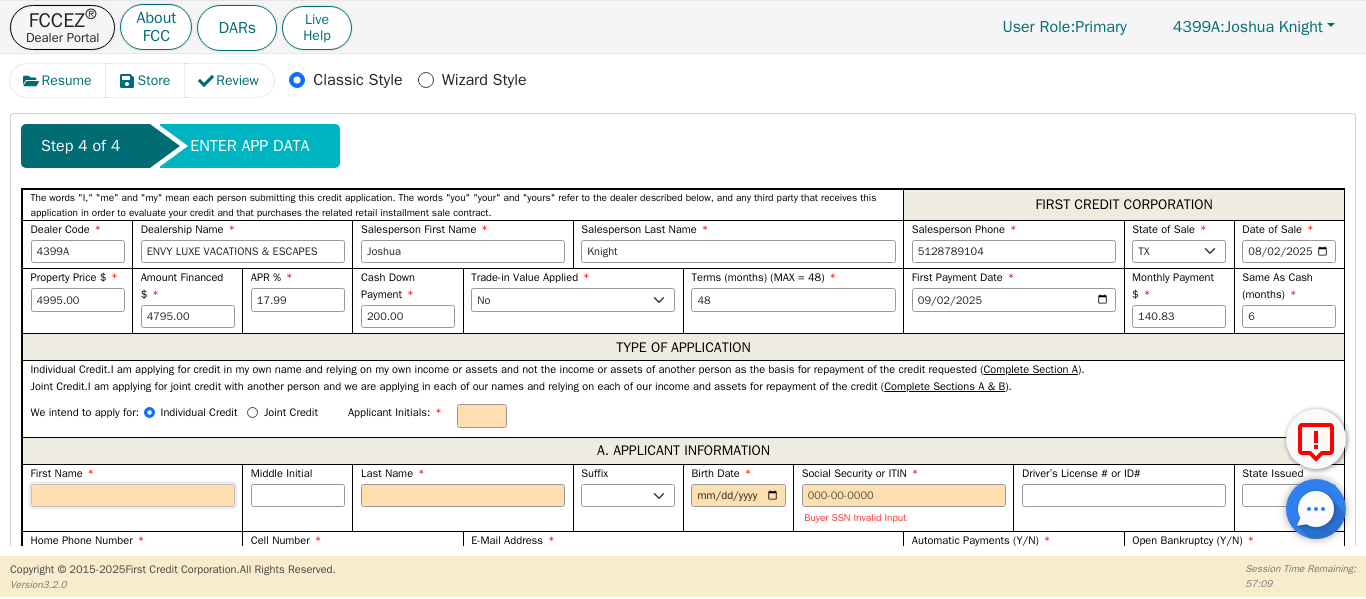 paste on "[FIRST] [LAST]" 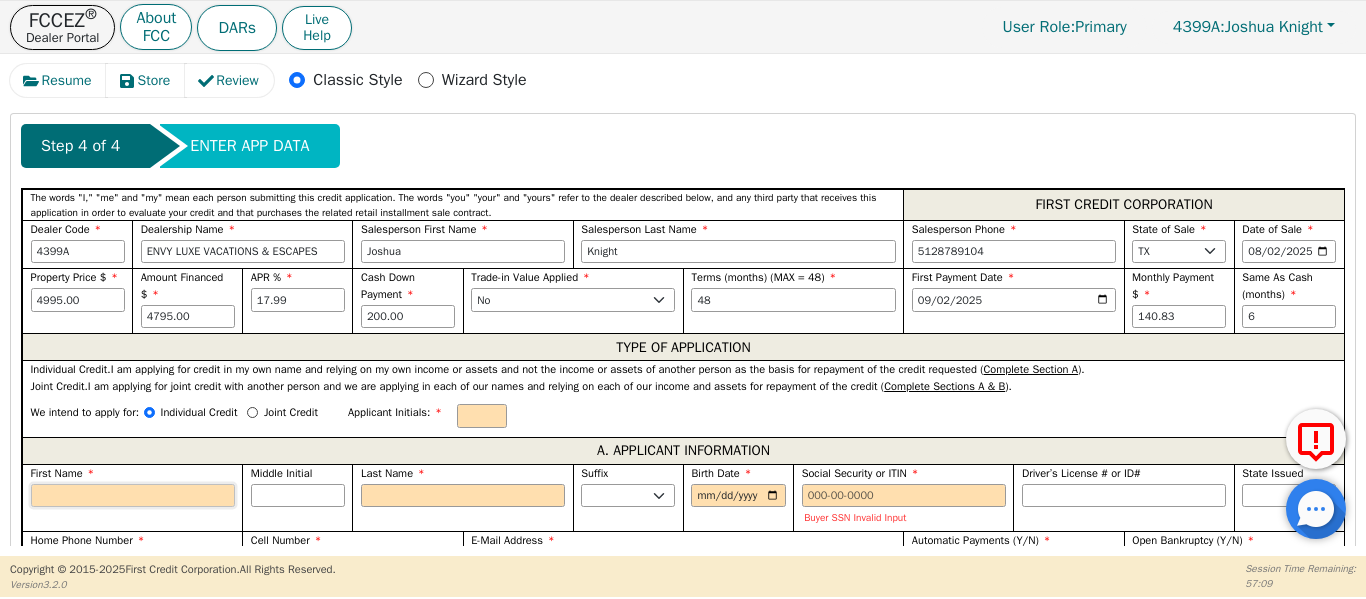 type on "R" 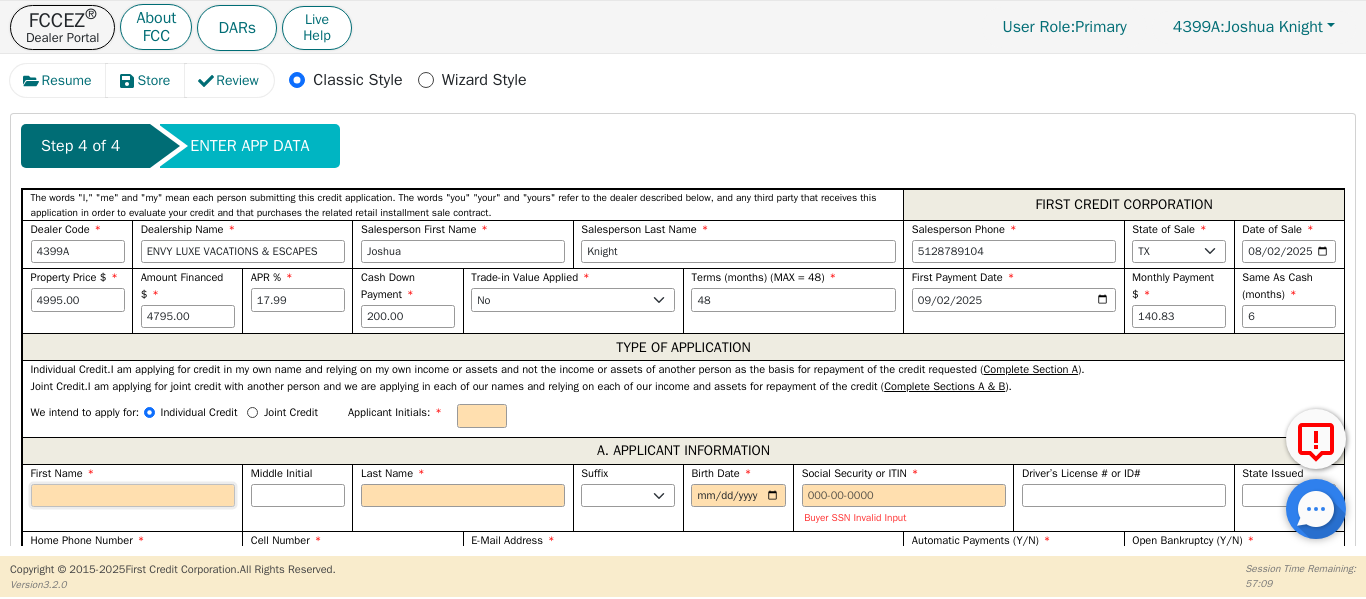 type on "[FIRST] [LAST]" 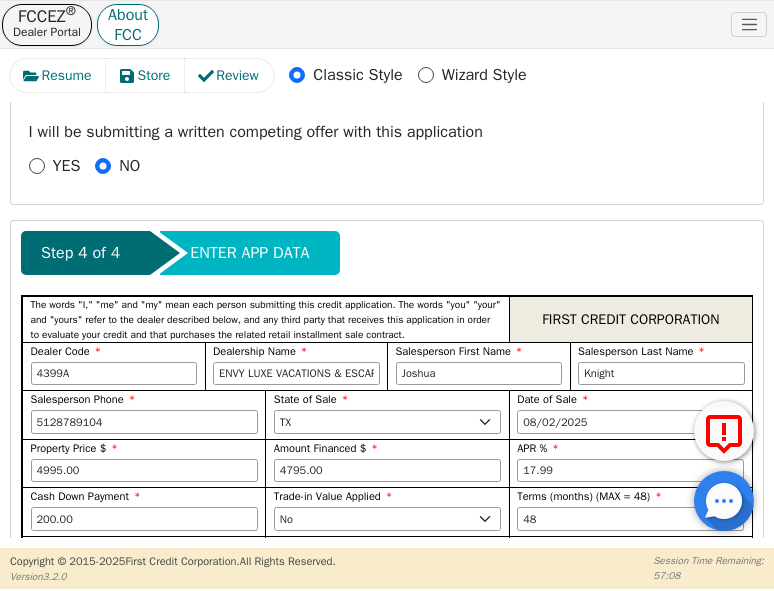 scroll, scrollTop: 947, scrollLeft: 0, axis: vertical 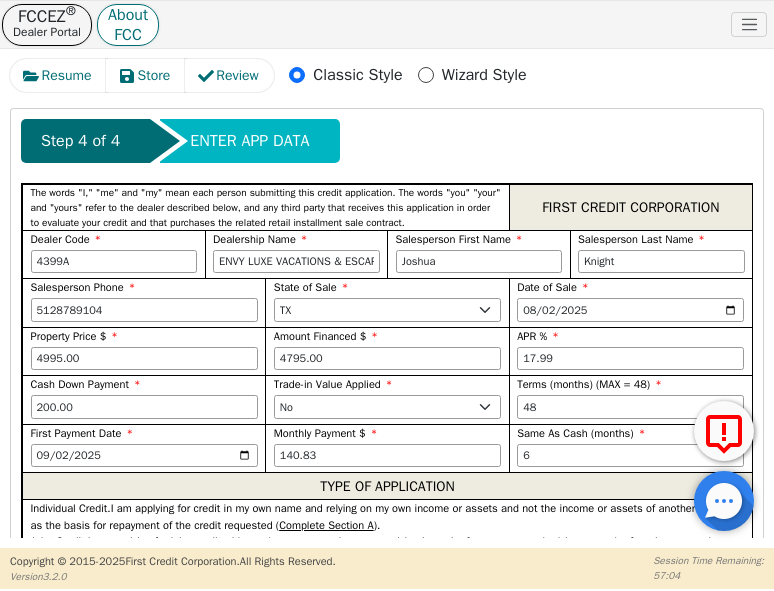 type on "[FIRST] [LAST]" 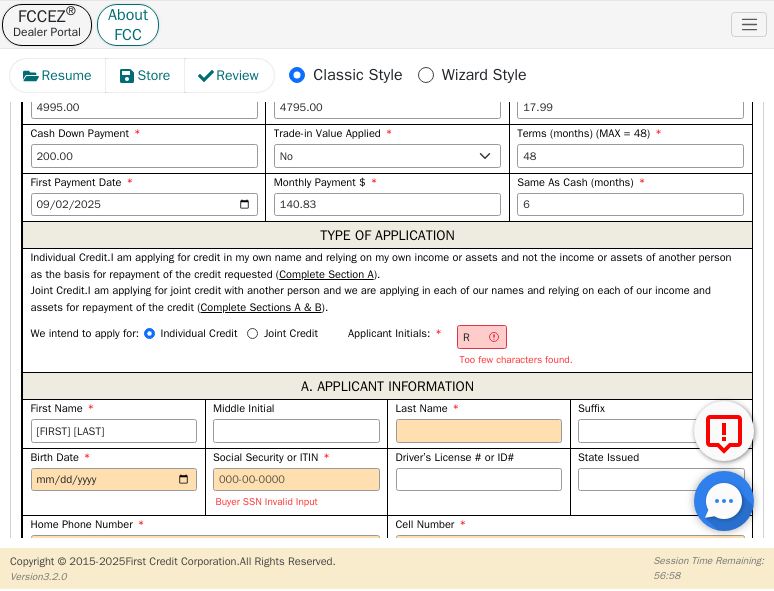 scroll, scrollTop: 1214, scrollLeft: 0, axis: vertical 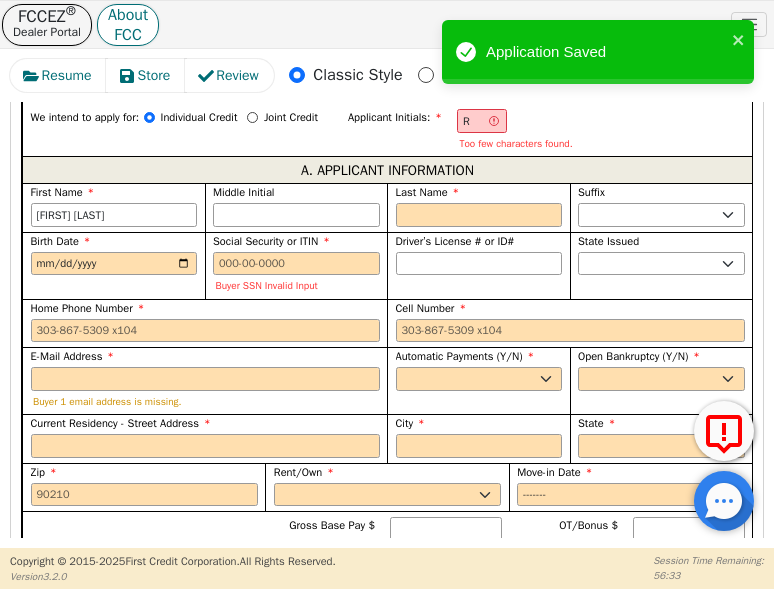 click on "We intend to apply for: Individual Credit Joint Credit Applicant Initials: R Too few characters found." at bounding box center [387, 127] 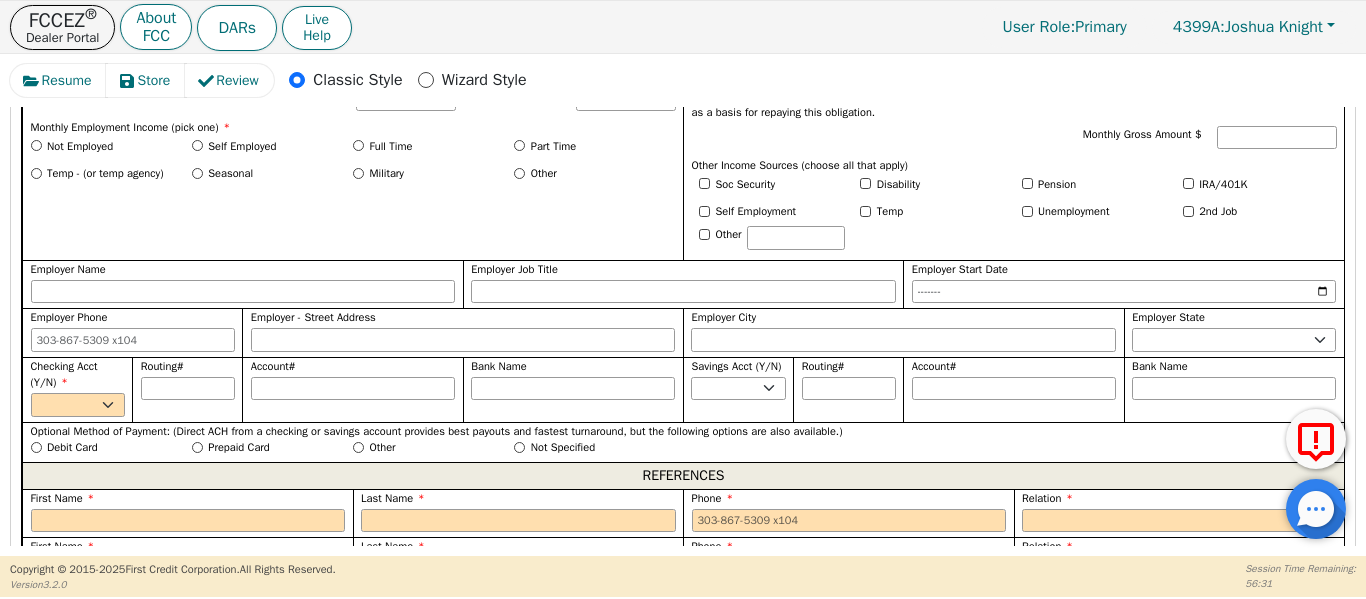 scroll, scrollTop: 1125, scrollLeft: 0, axis: vertical 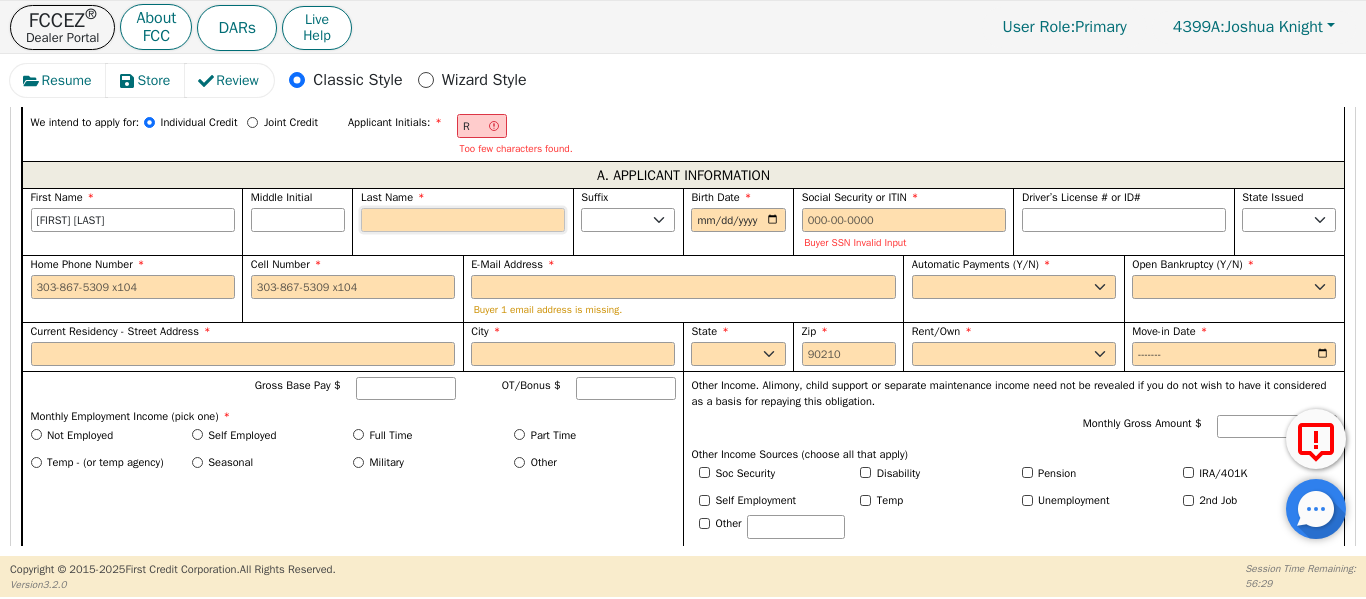 drag, startPoint x: 409, startPoint y: 214, endPoint x: 405, endPoint y: 234, distance: 20.396078 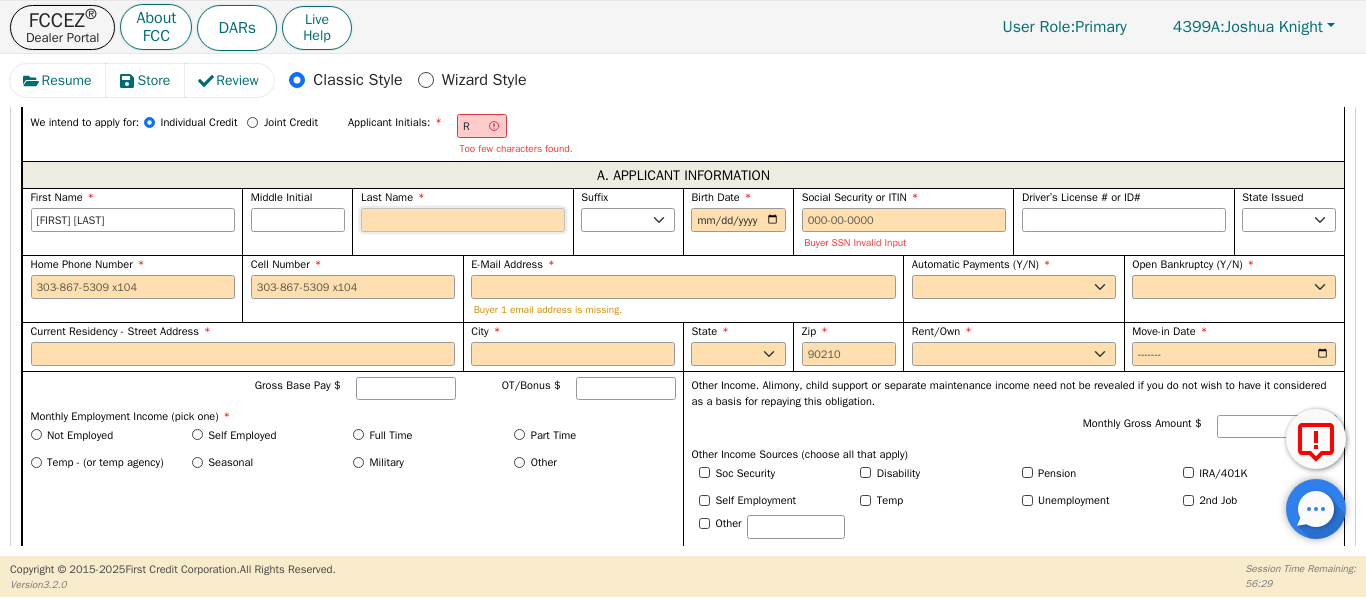 click on "Last Name" at bounding box center (462, 221) 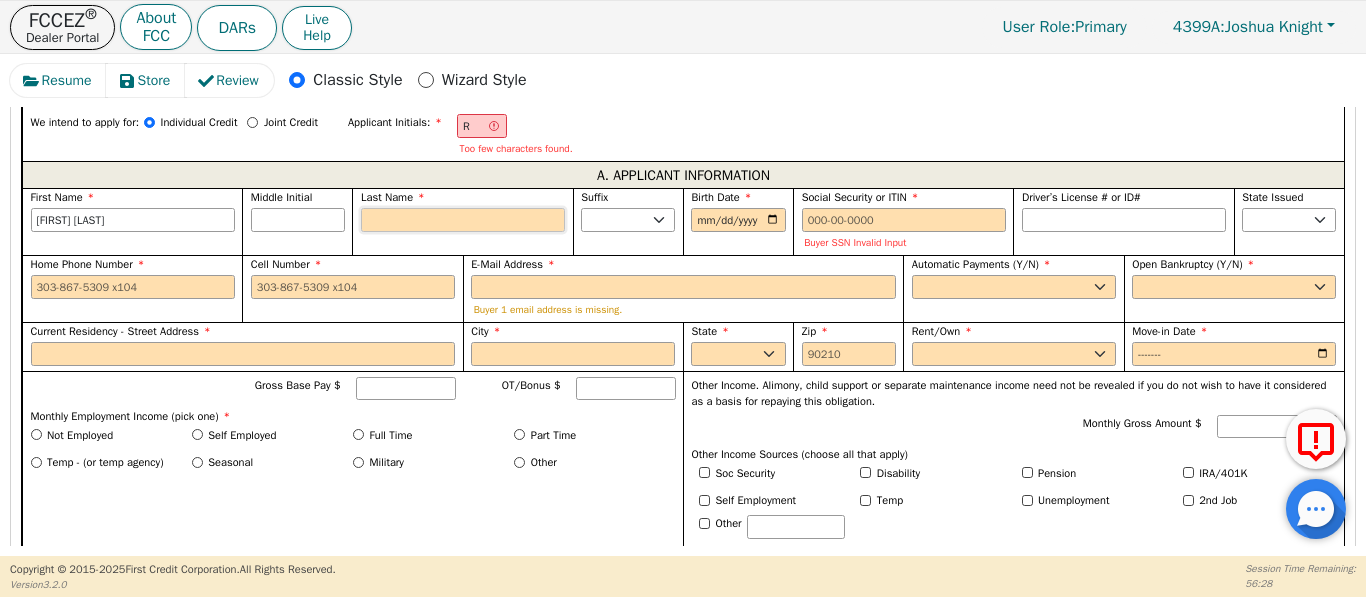 type on "RD" 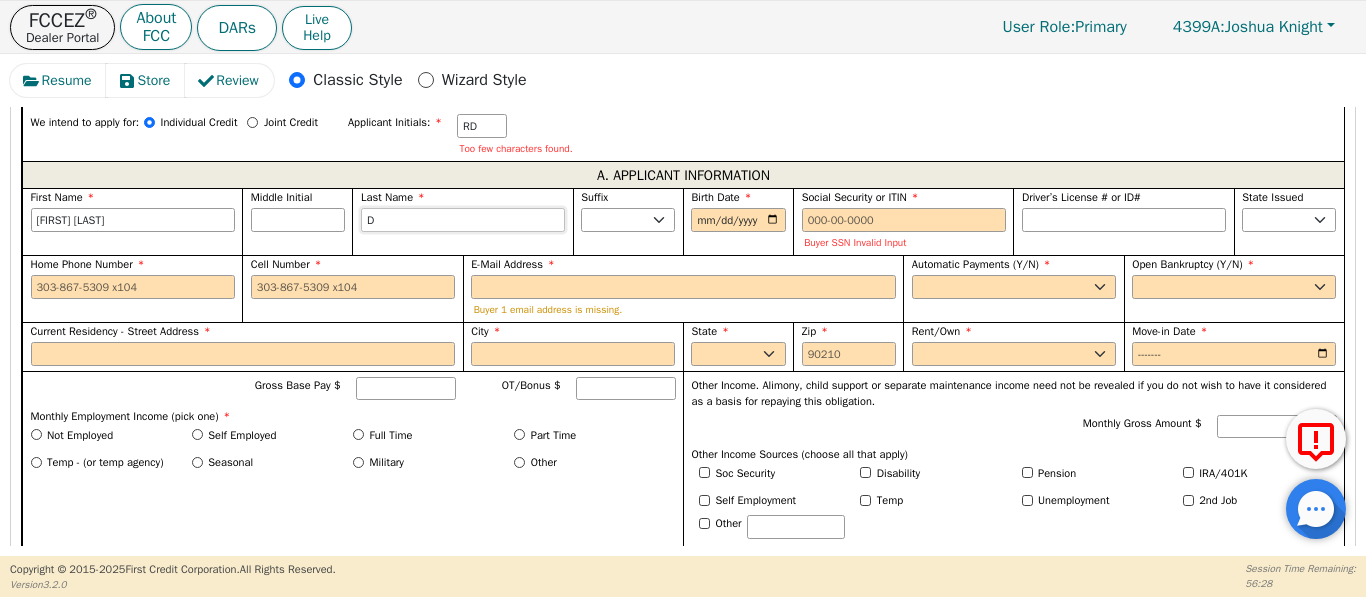 type on "Do" 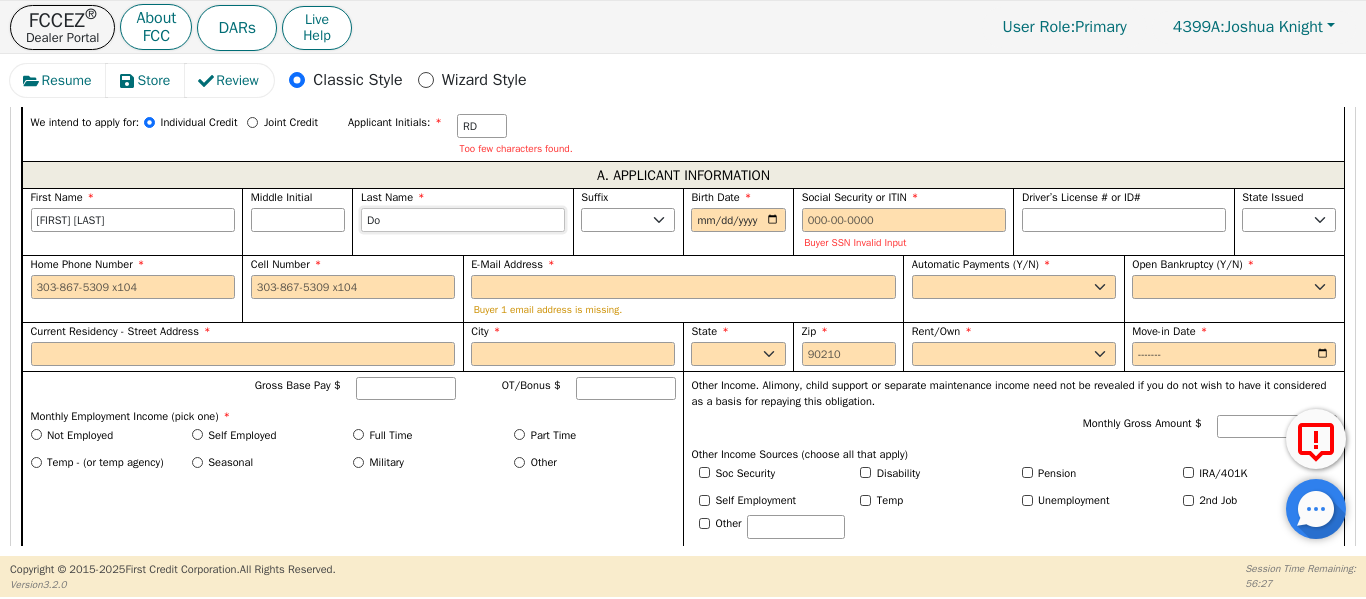 type on "Dor" 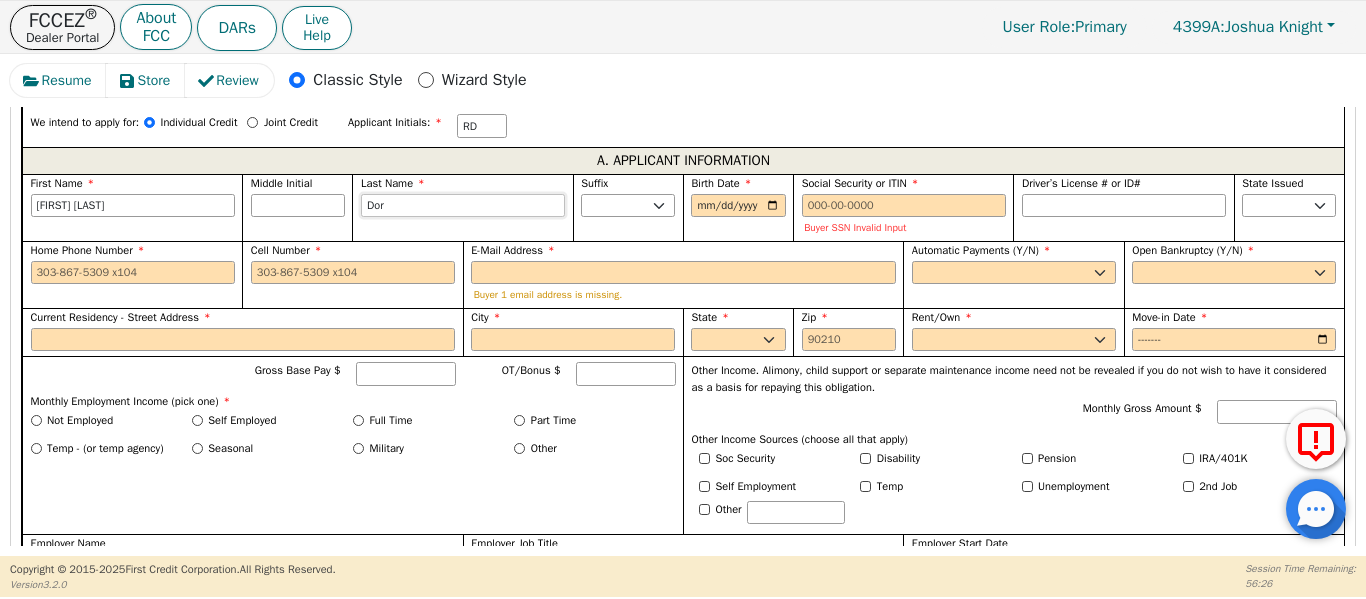 type on "Dori" 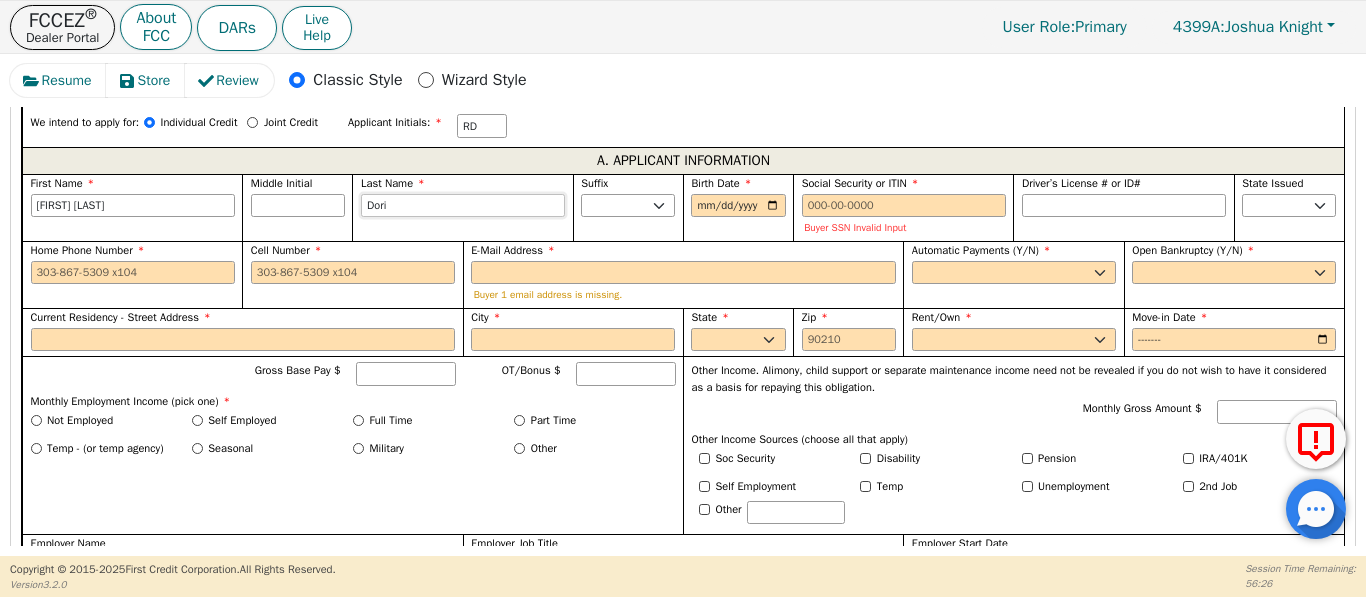 type on "[LAST]" 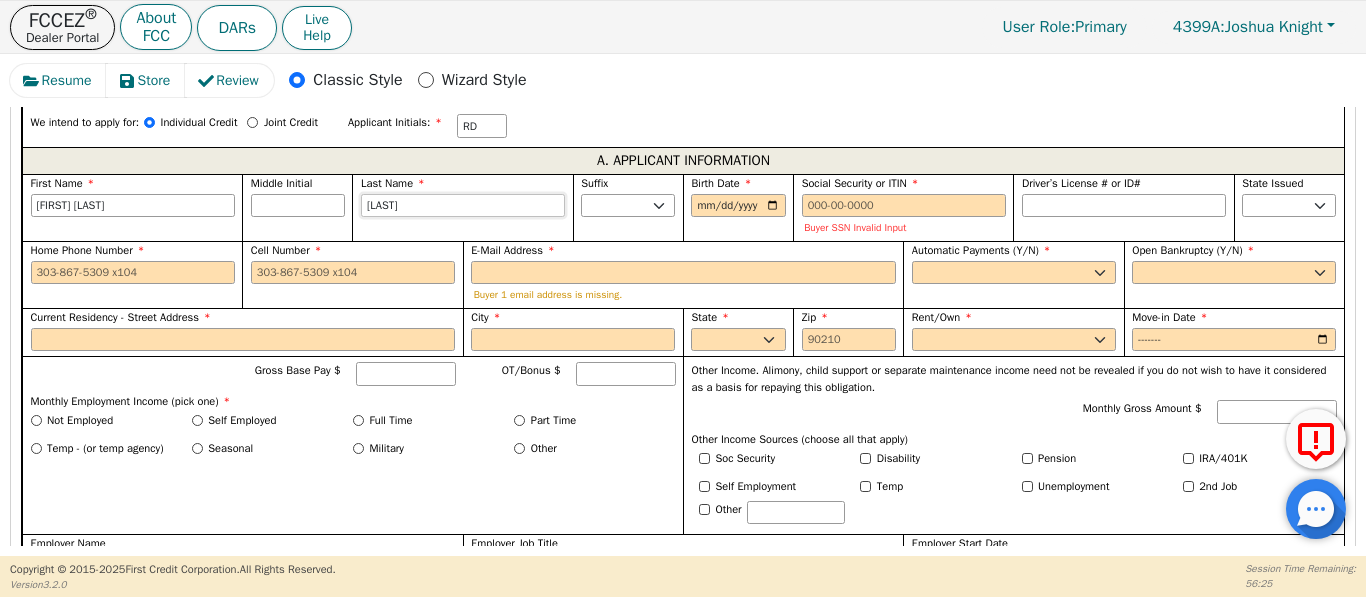 type on "[NAME]" 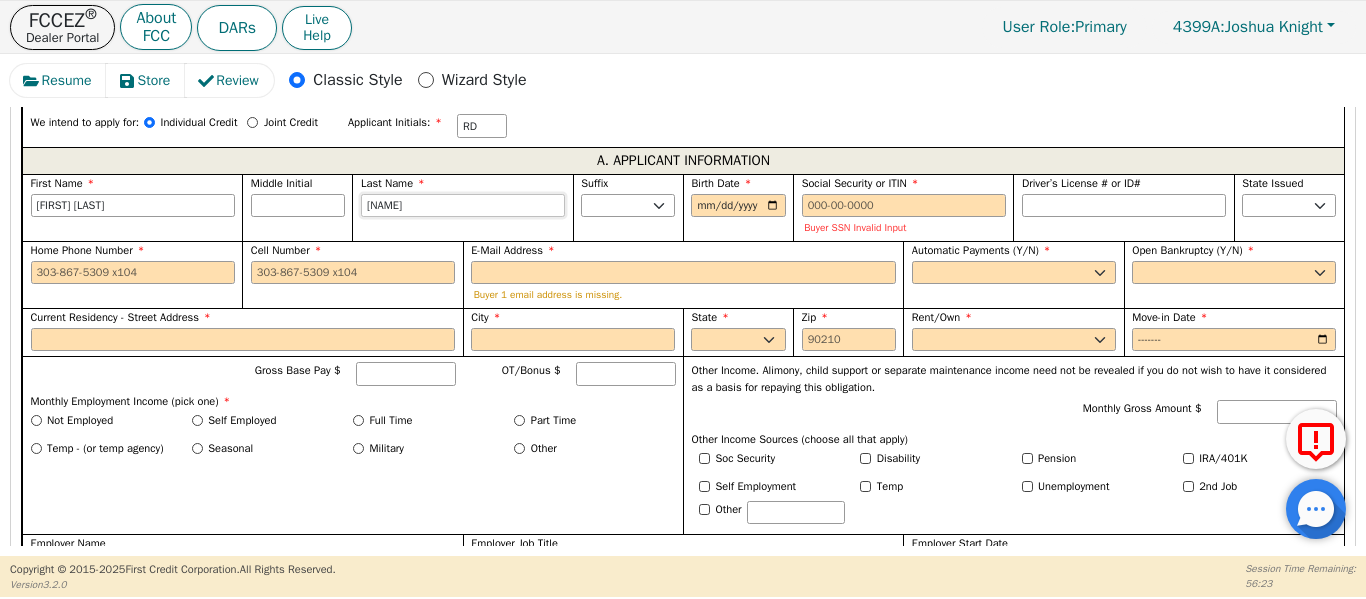 type on "[NAME]" 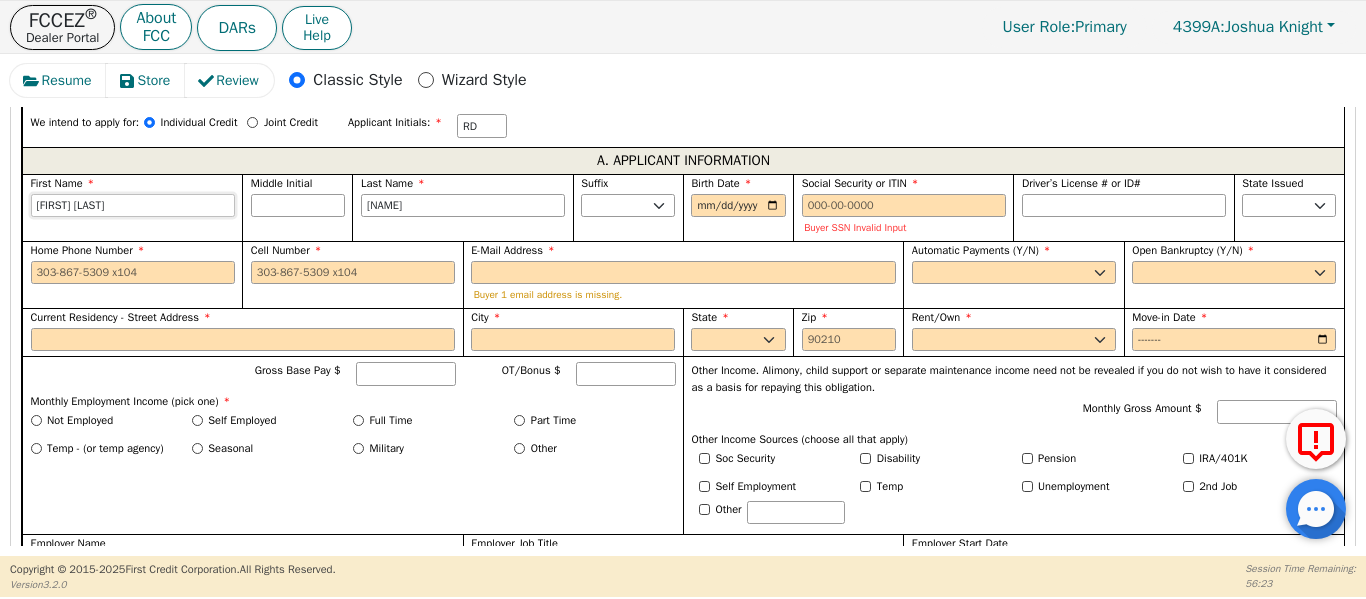 click on "[FIRST] [LAST]" at bounding box center (133, 206) 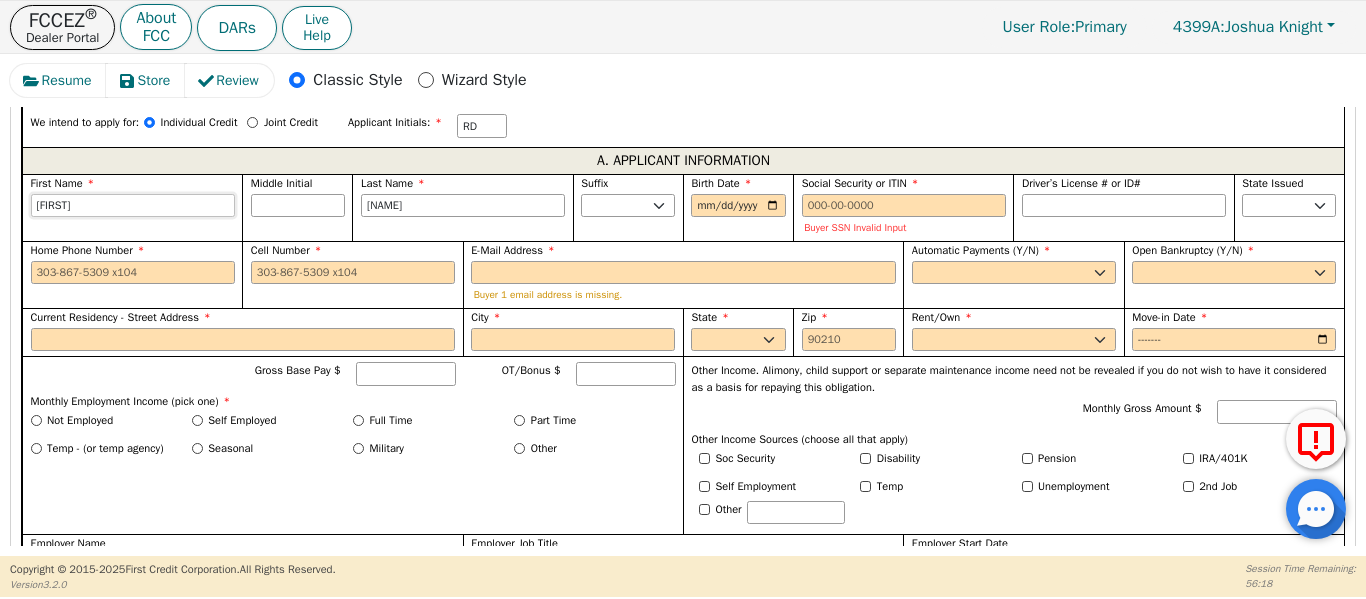 type on "[FIRST]" 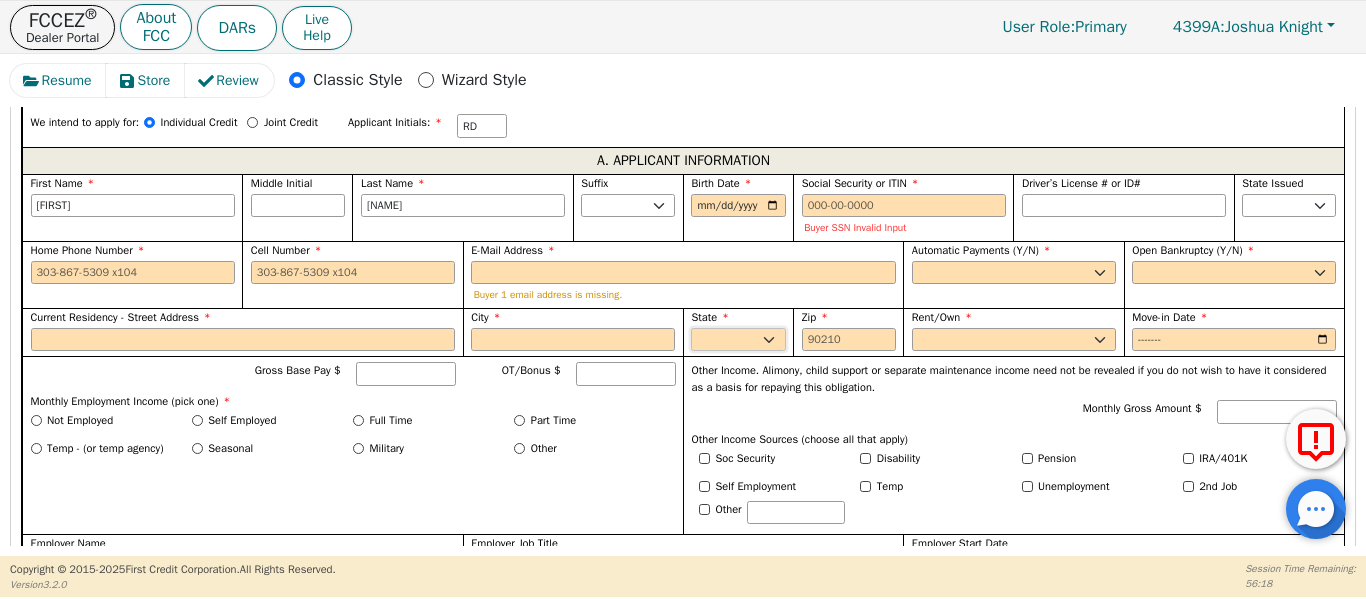 click on "AK AL AR AZ [STATE] CO CT DC DE FL GA HI IA ID IL IN KS KY MA MD ME MI MN MO MS MT NC ND NE NH NJ NM NV NY OH OK OR PA SC SD TN TX UT VA VT WY" at bounding box center (738, 340) 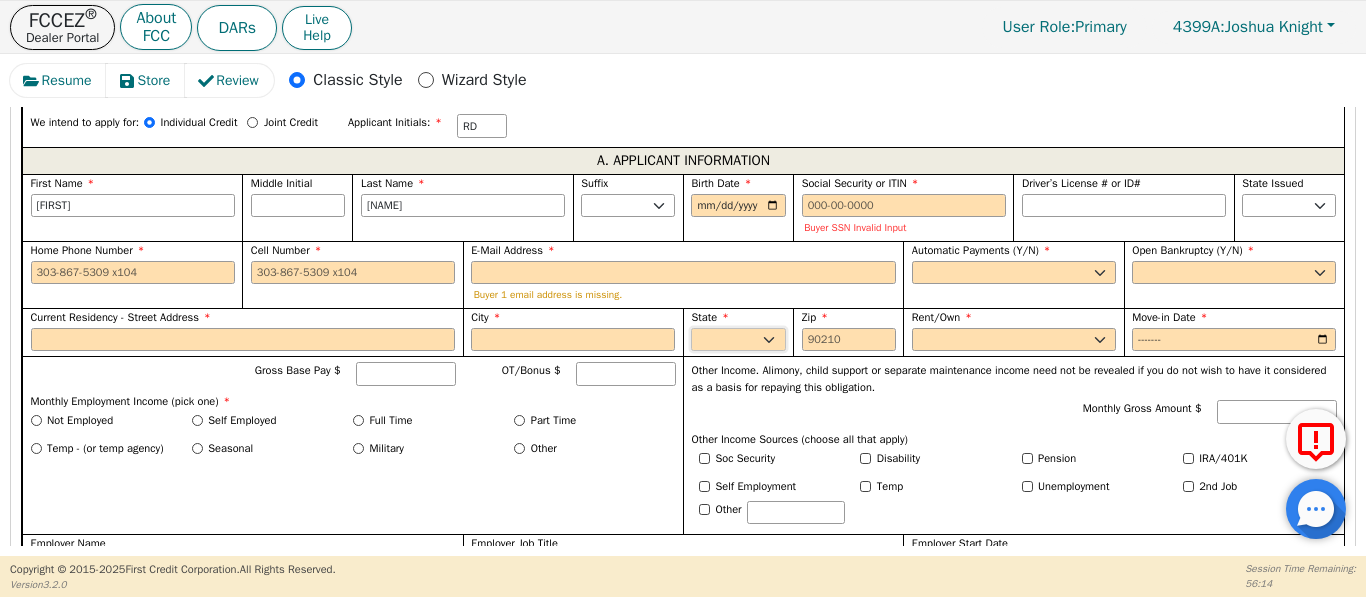 select on "TX" 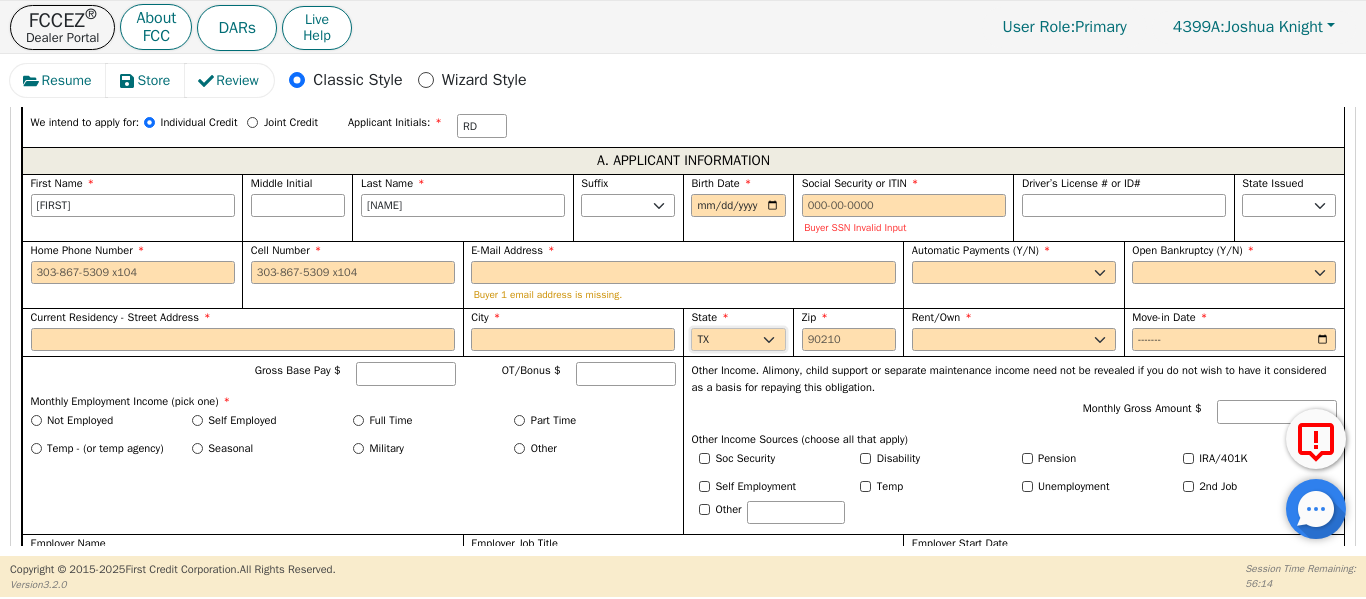 click on "AK AL AR AZ [STATE] CO CT DC DE FL GA HI IA ID IL IN KS KY MA MD ME MI MN MO MS MT NC ND NE NH NJ NM NV NY OH OK OR PA SC SD TN TX UT VA VT WY" at bounding box center [738, 340] 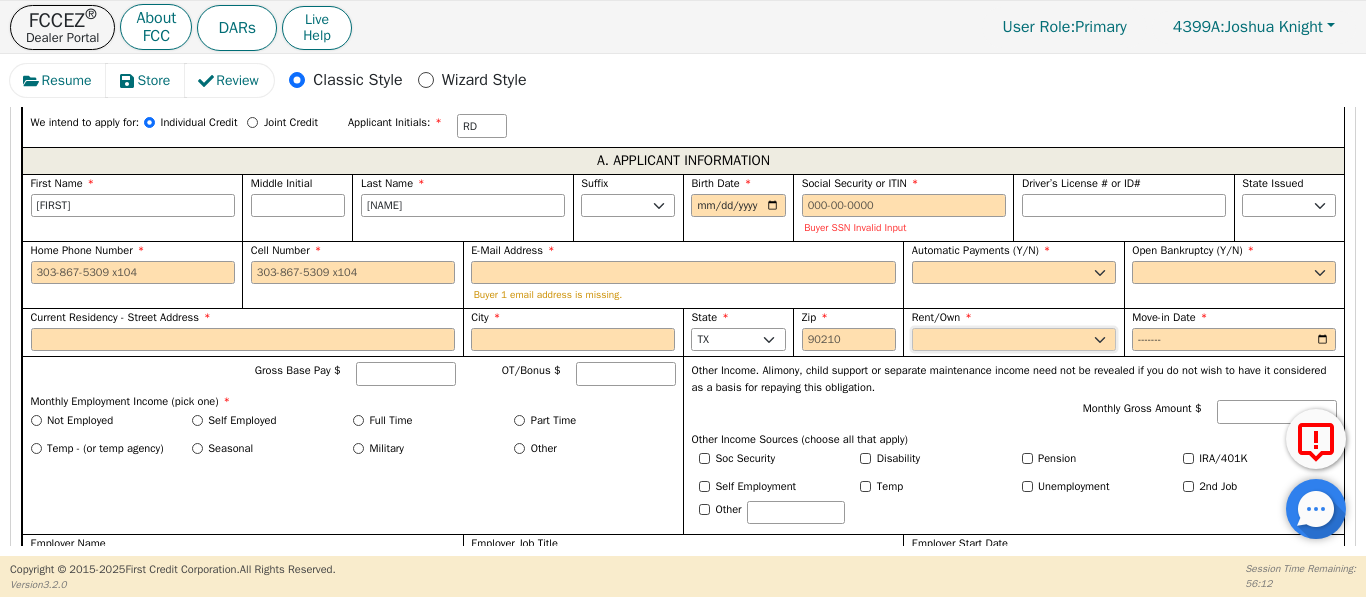 click on "Rent Own" at bounding box center (1014, 340) 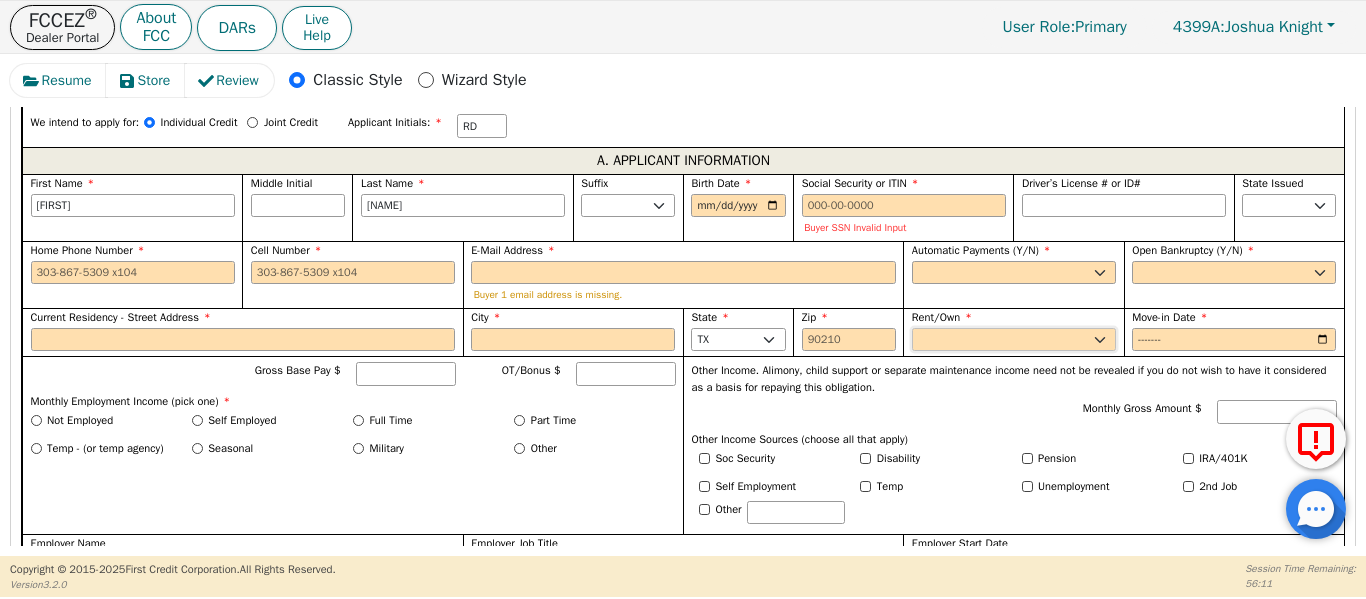 select on "Own" 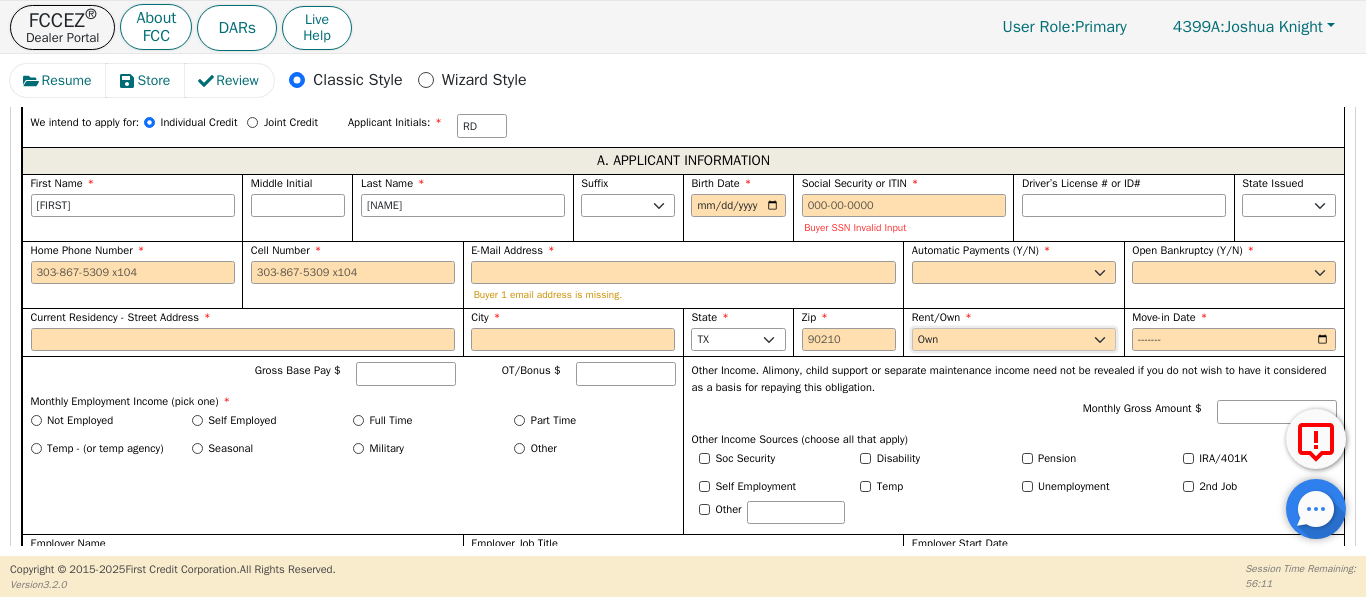 click on "Rent Own" at bounding box center [1014, 340] 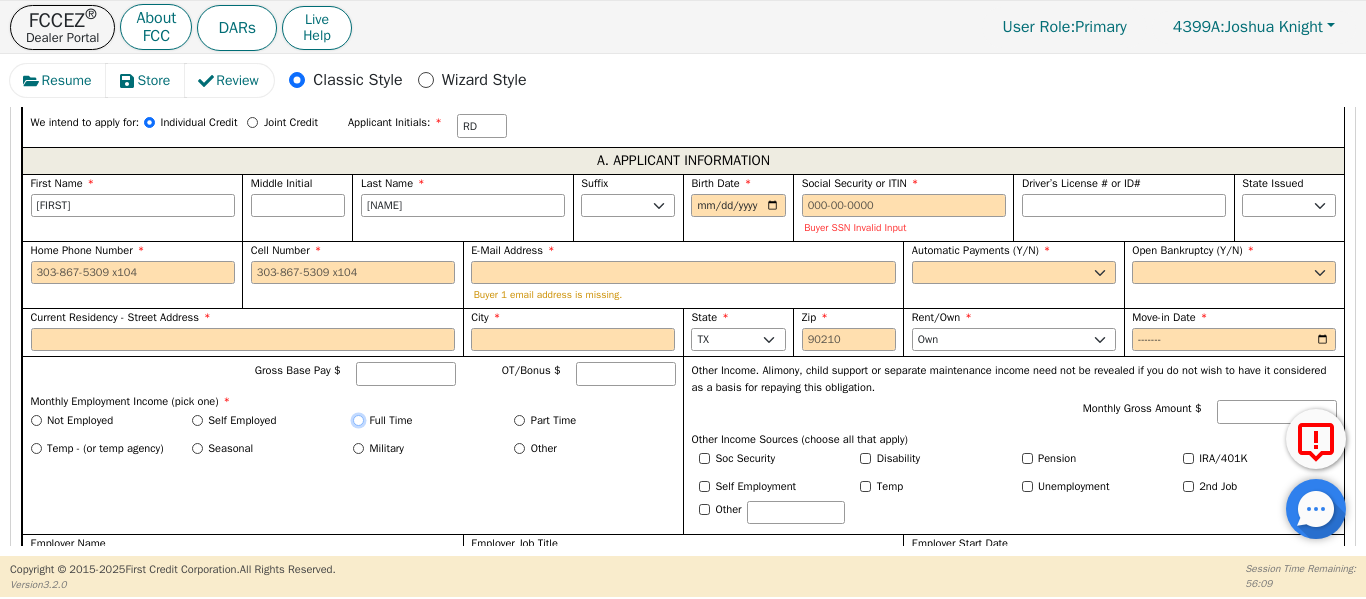click on "Full Time" at bounding box center [358, 420] 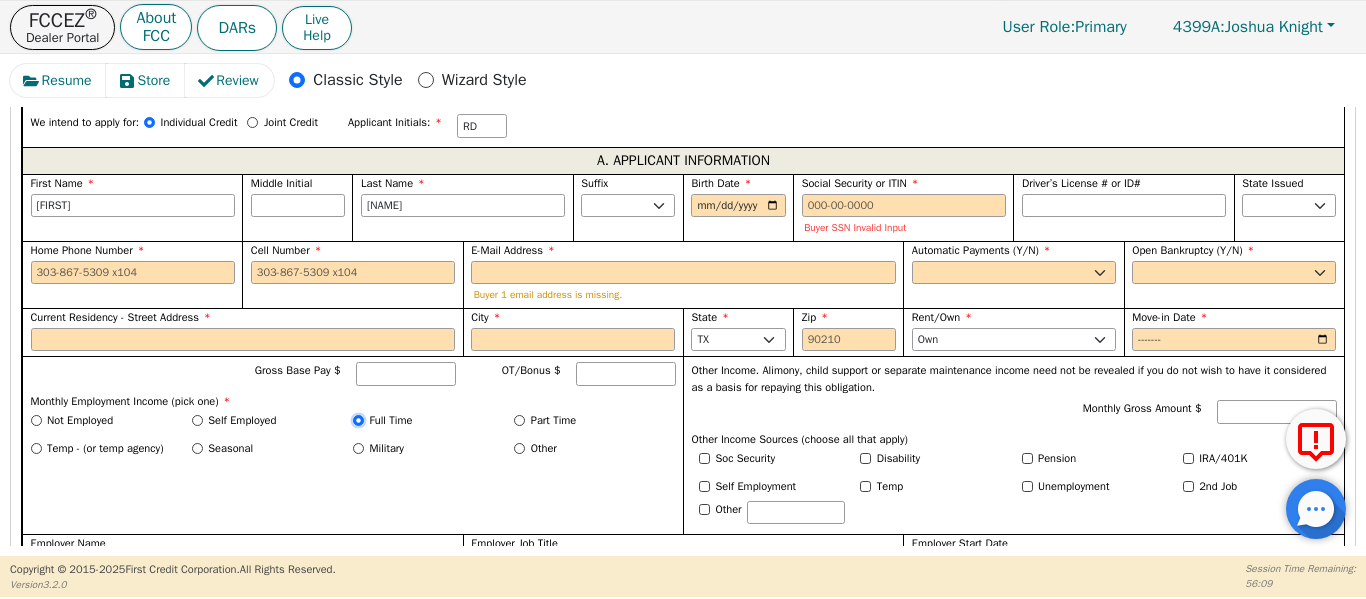 radio on "true" 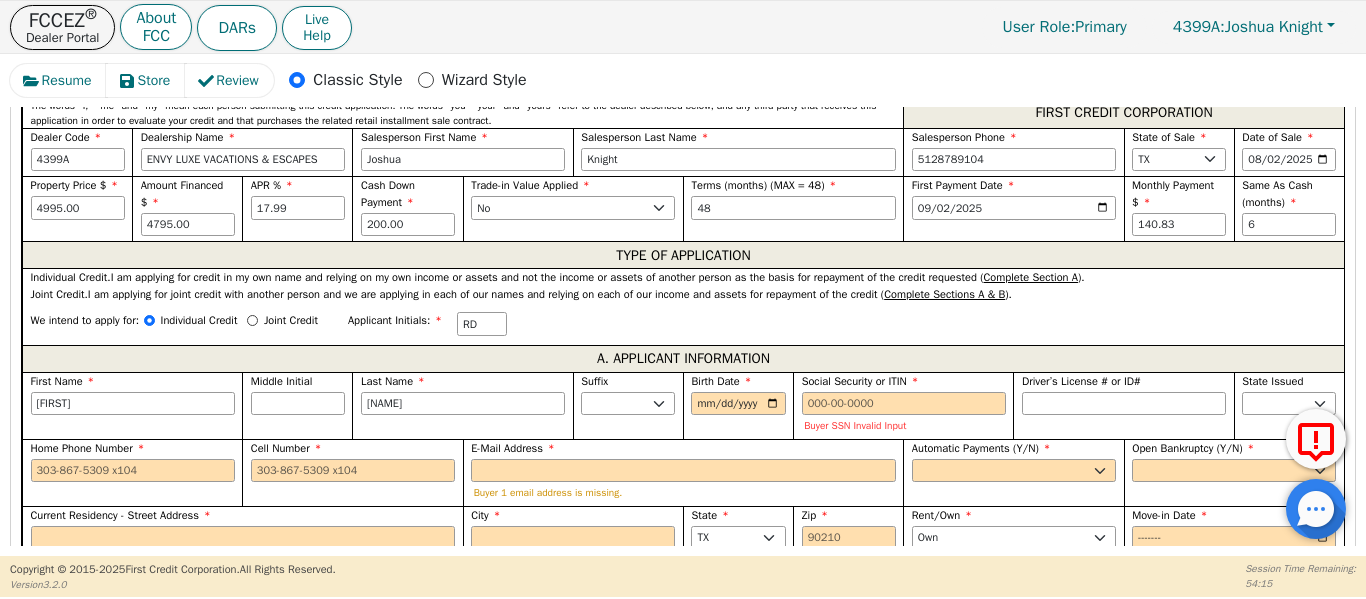 scroll, scrollTop: 925, scrollLeft: 0, axis: vertical 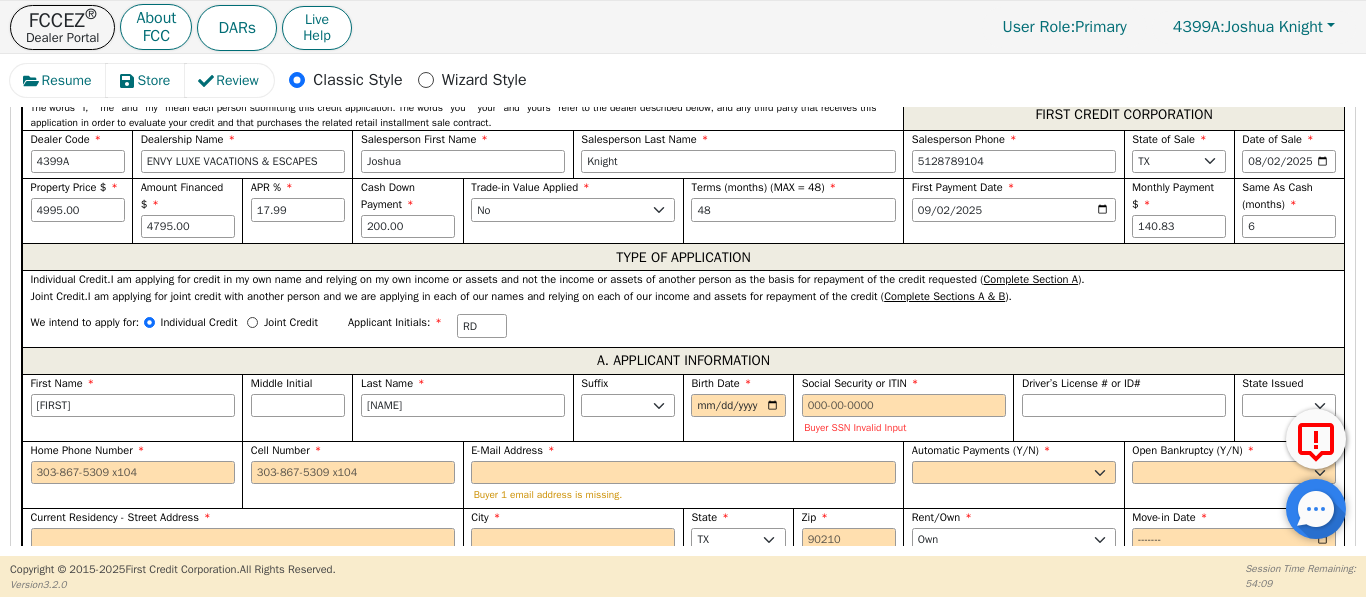 click on "A. APPLICANT INFORMATION" at bounding box center [683, 361] 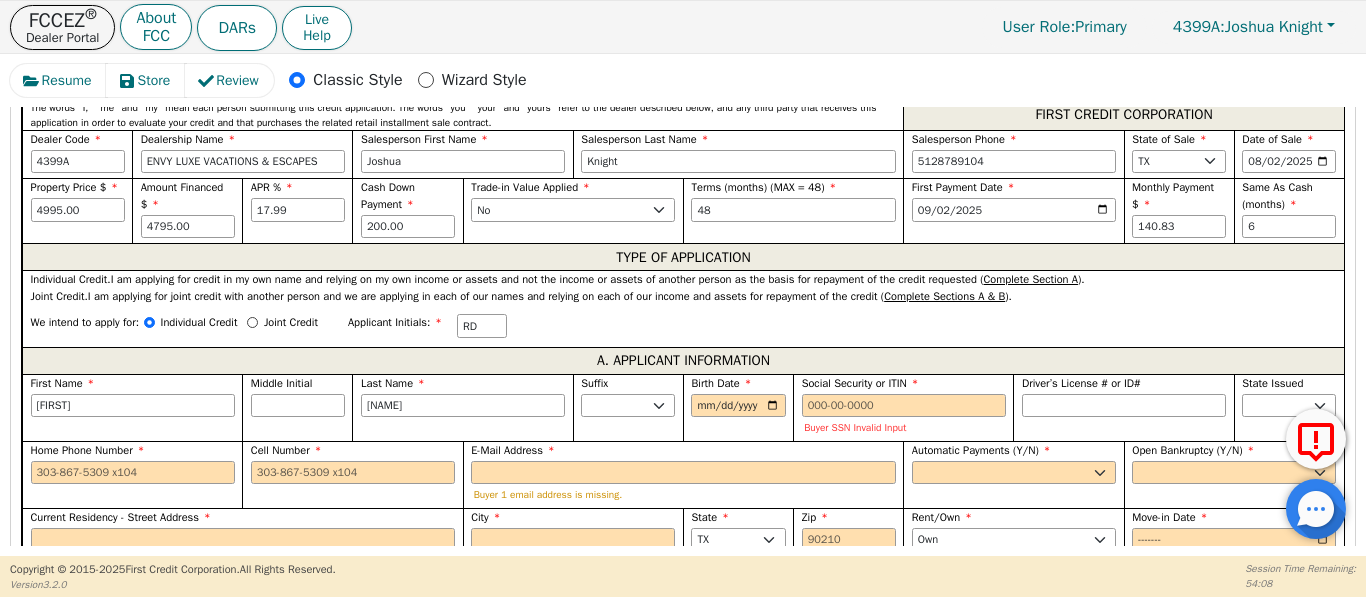 click on "We intend to apply for: Individual Credit Joint Credit Applicant Initials: [INITIALS]" at bounding box center [683, 325] 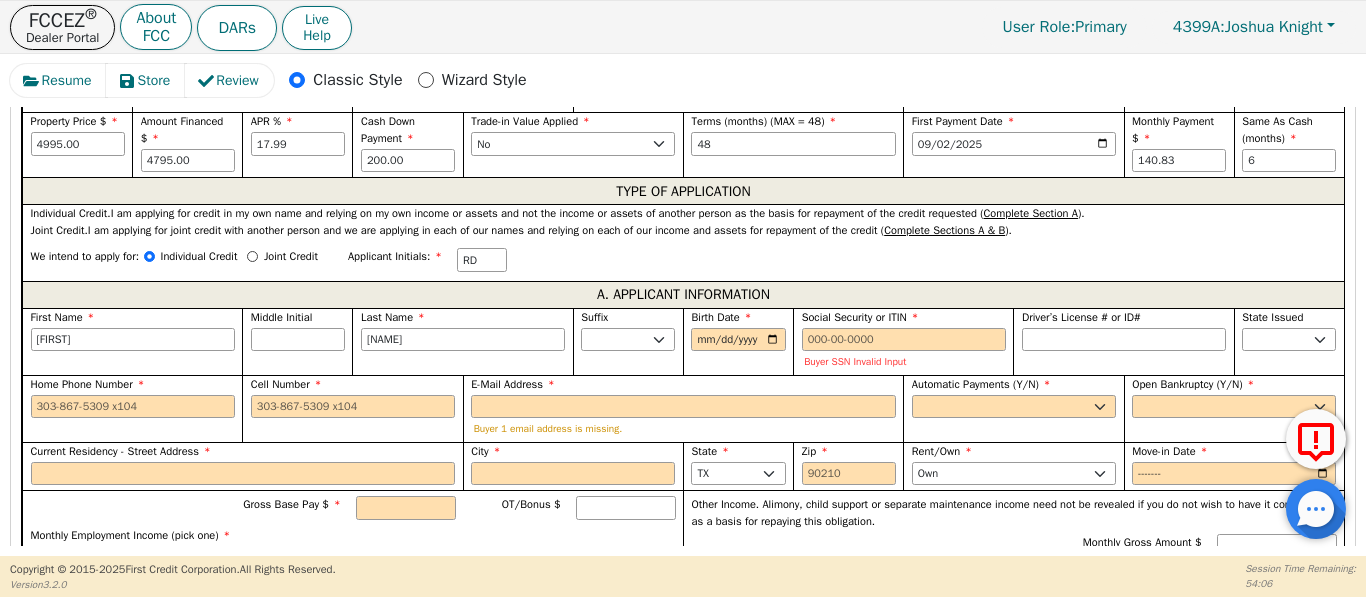 scroll, scrollTop: 992, scrollLeft: 0, axis: vertical 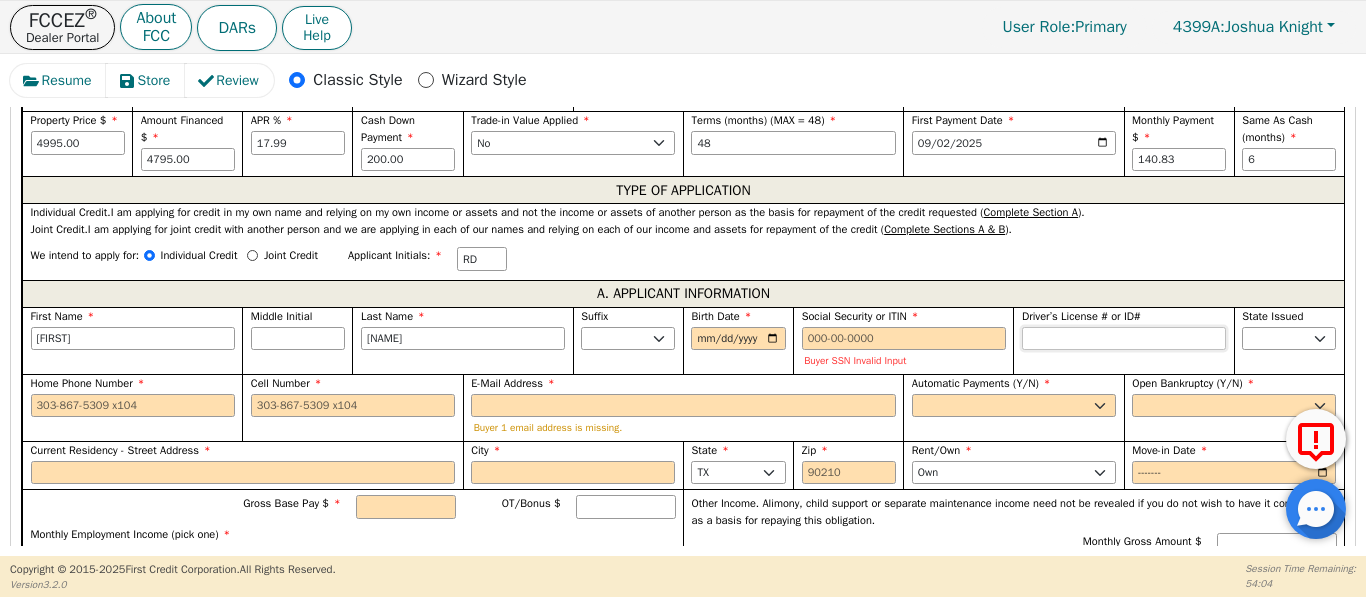 click on "Driver’s License # or ID#" at bounding box center [1124, 339] 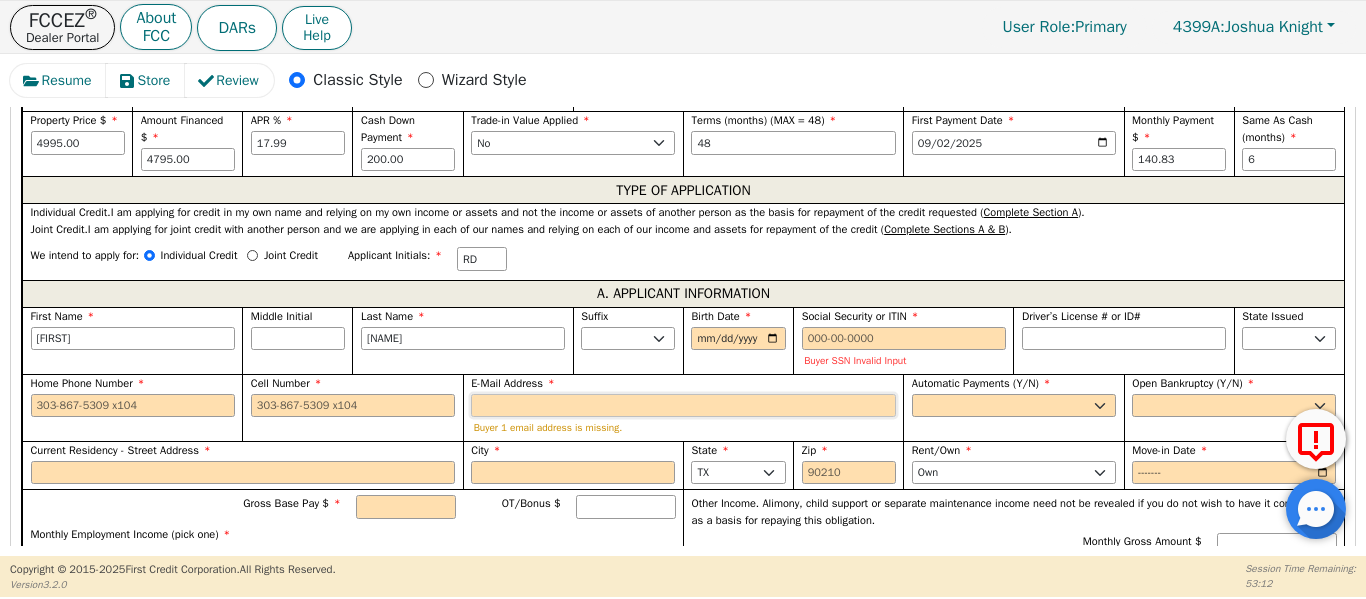 click on "E-Mail Address" at bounding box center (683, 406) 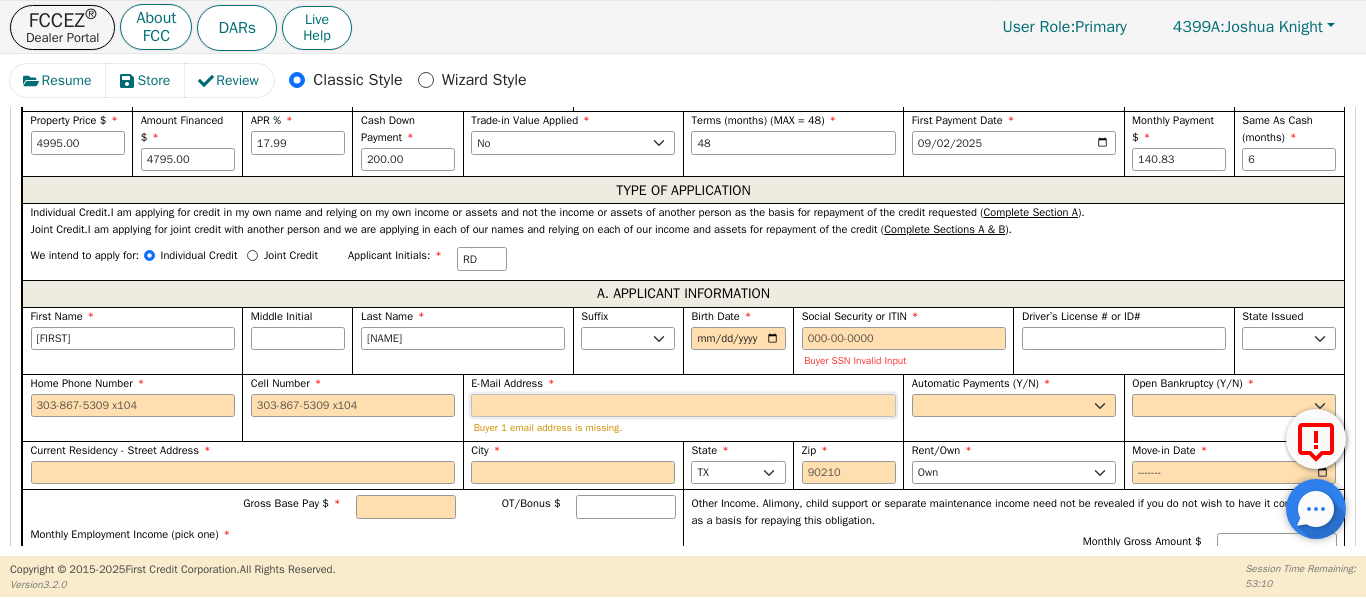 click on "E-Mail Address" at bounding box center [683, 406] 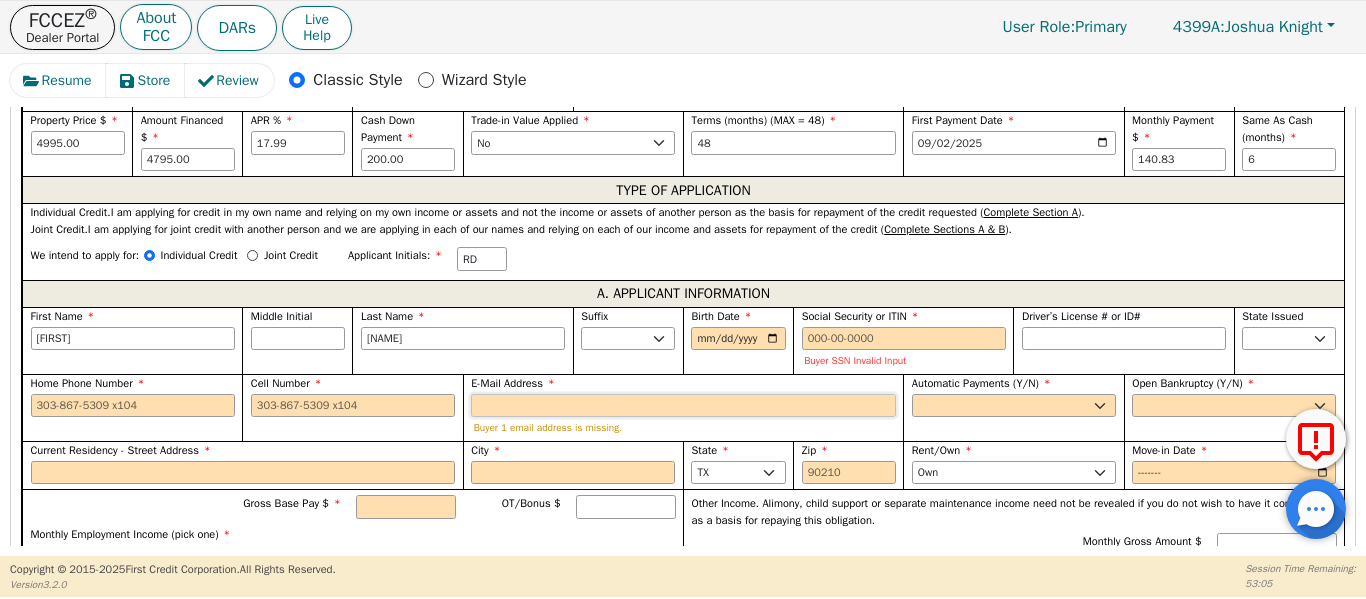 click on "E-Mail Address" at bounding box center [683, 406] 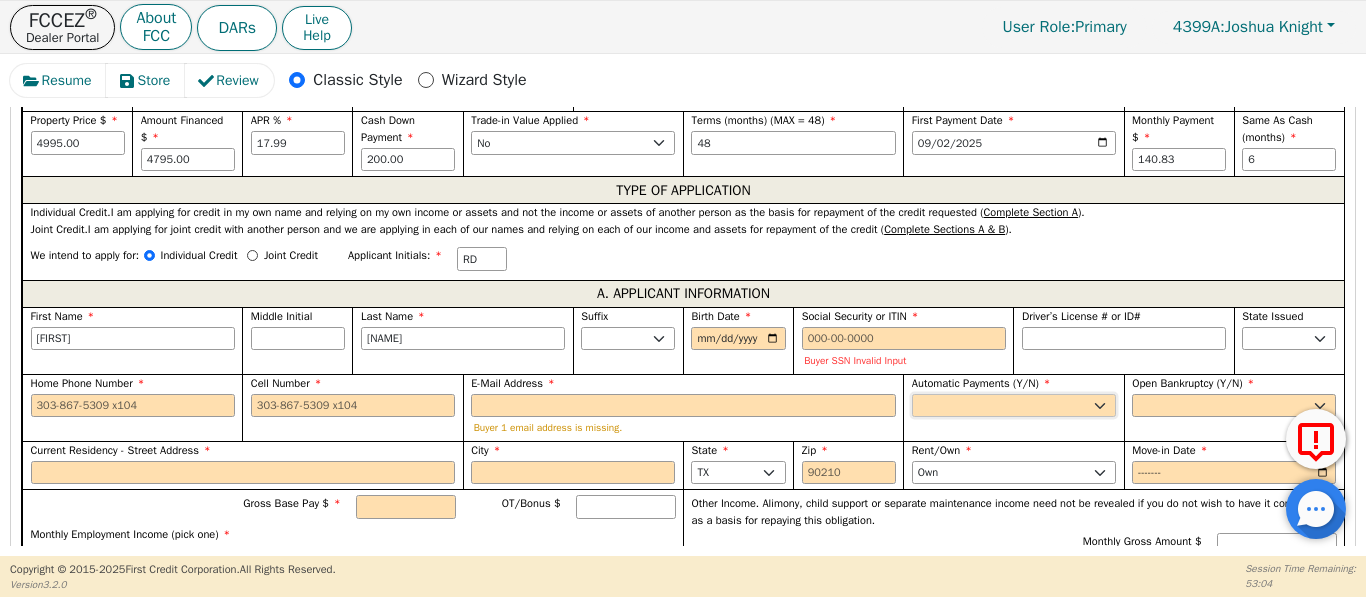 click on "Yes No" at bounding box center [1014, 406] 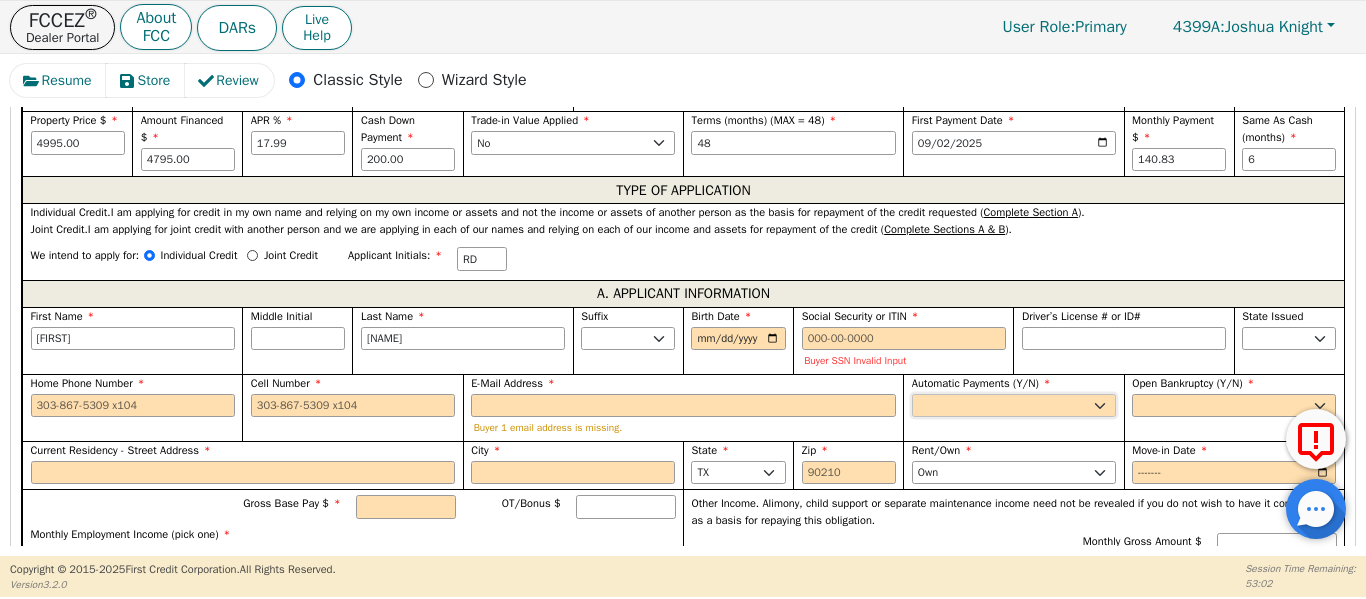 select on "y" 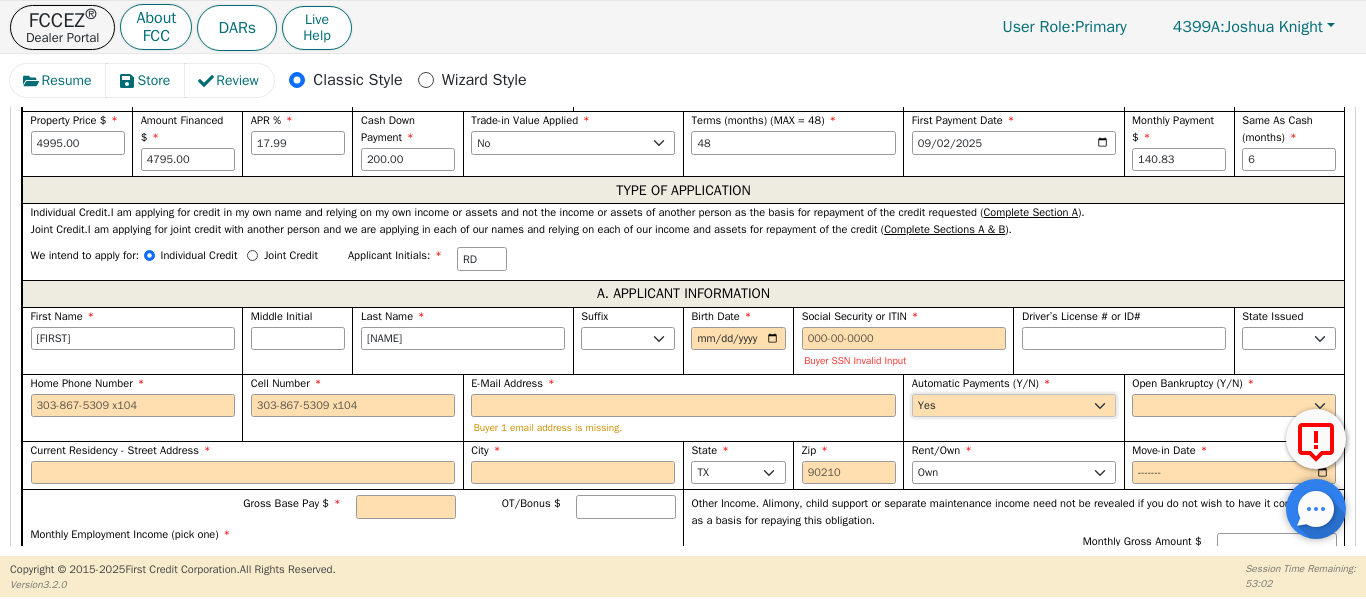 click on "Yes No" at bounding box center (1014, 406) 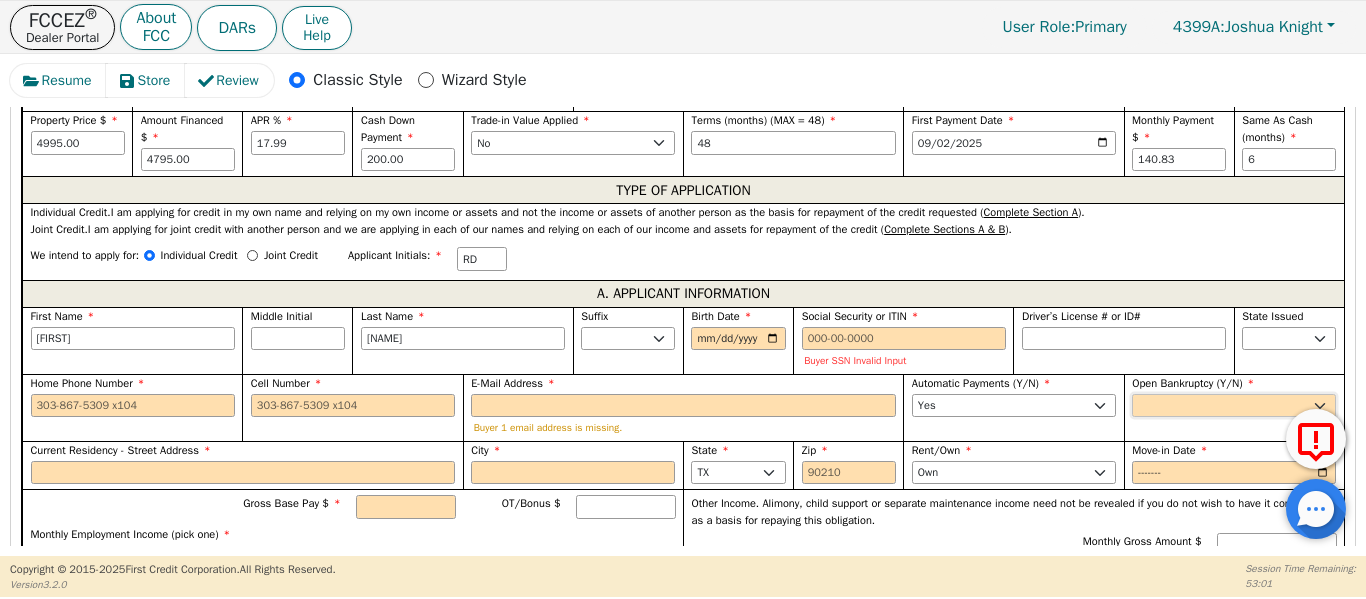 click on "Yes No" at bounding box center [1234, 406] 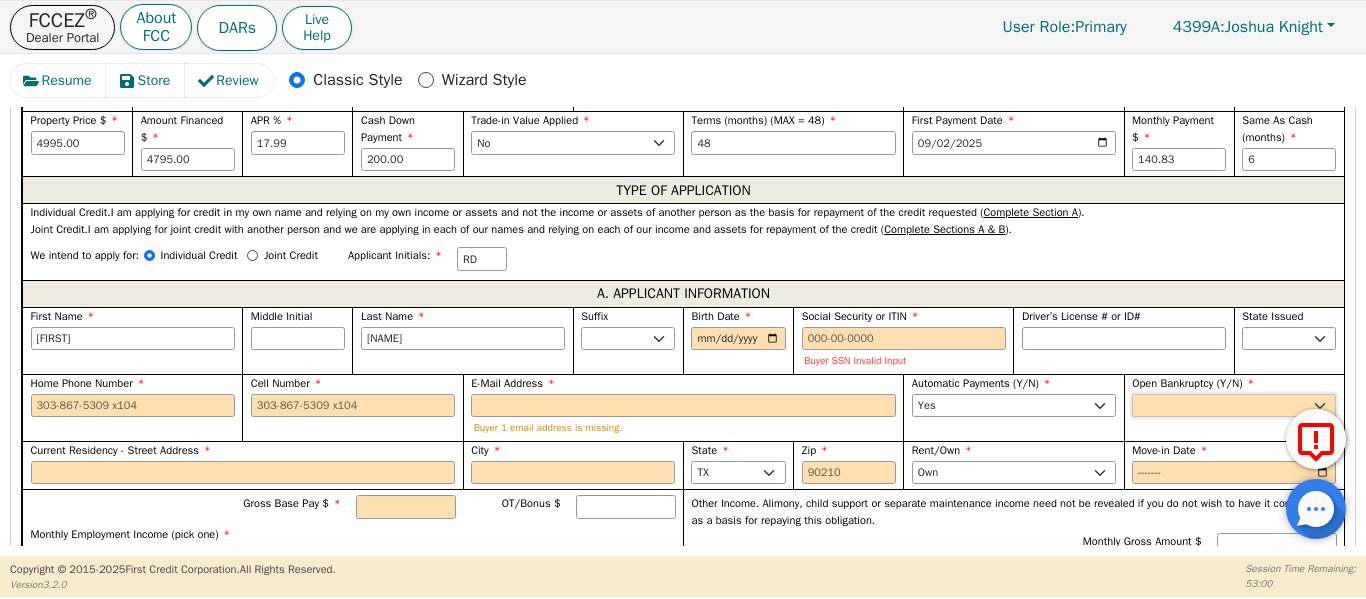 select on "n" 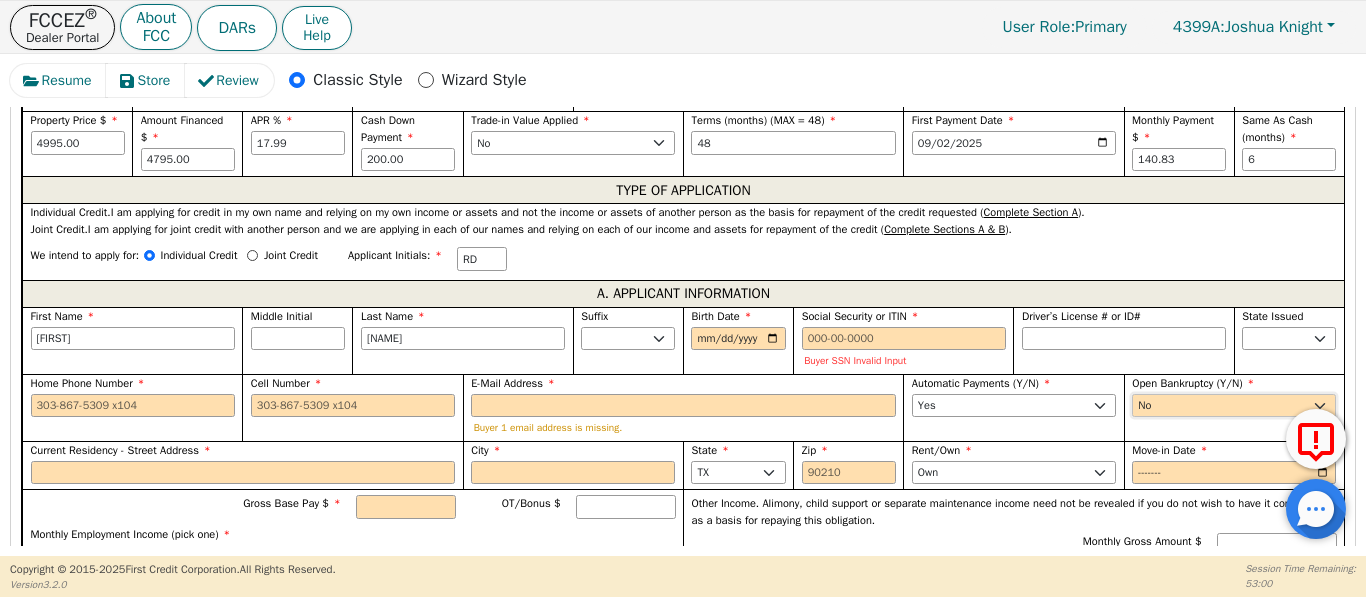 click on "Yes No" at bounding box center (1234, 406) 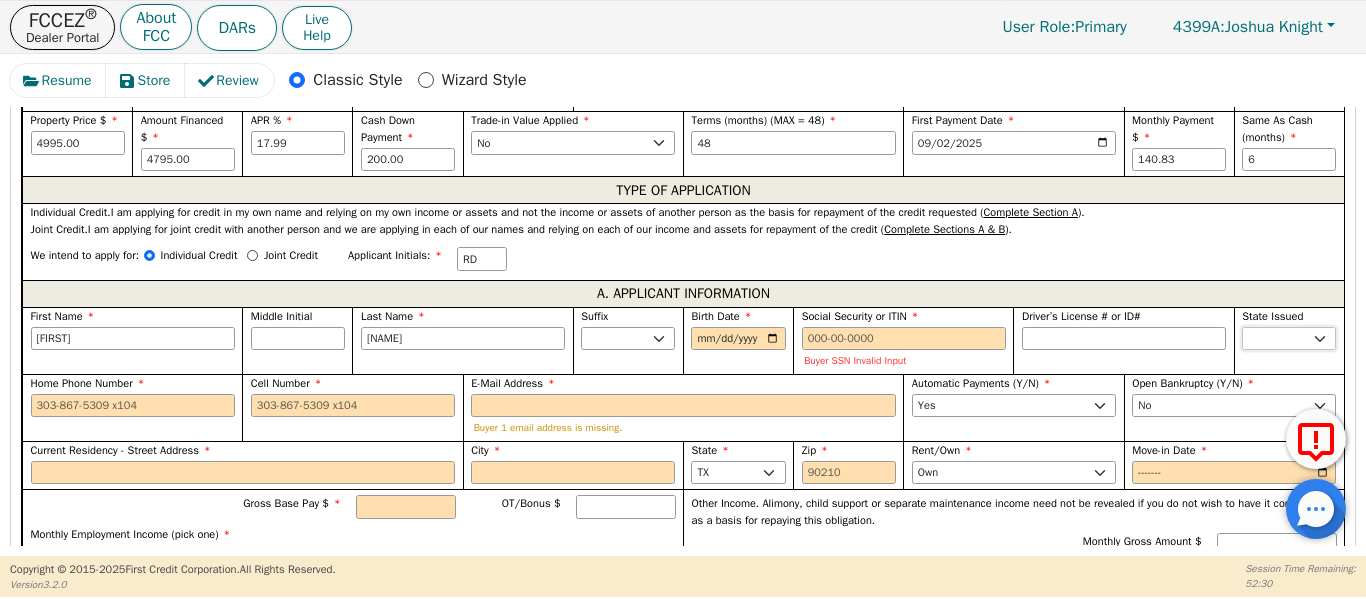 click on "AK AL AR AZ [STATE] CO CT DC DE FL GA HI IA ID IL IN KS KY MA MD ME MI MN MO MS MT NC ND NE NH NJ NM NV NY OH OK OR PA SC SD TN TX UT VA VT WY" at bounding box center (1289, 339) 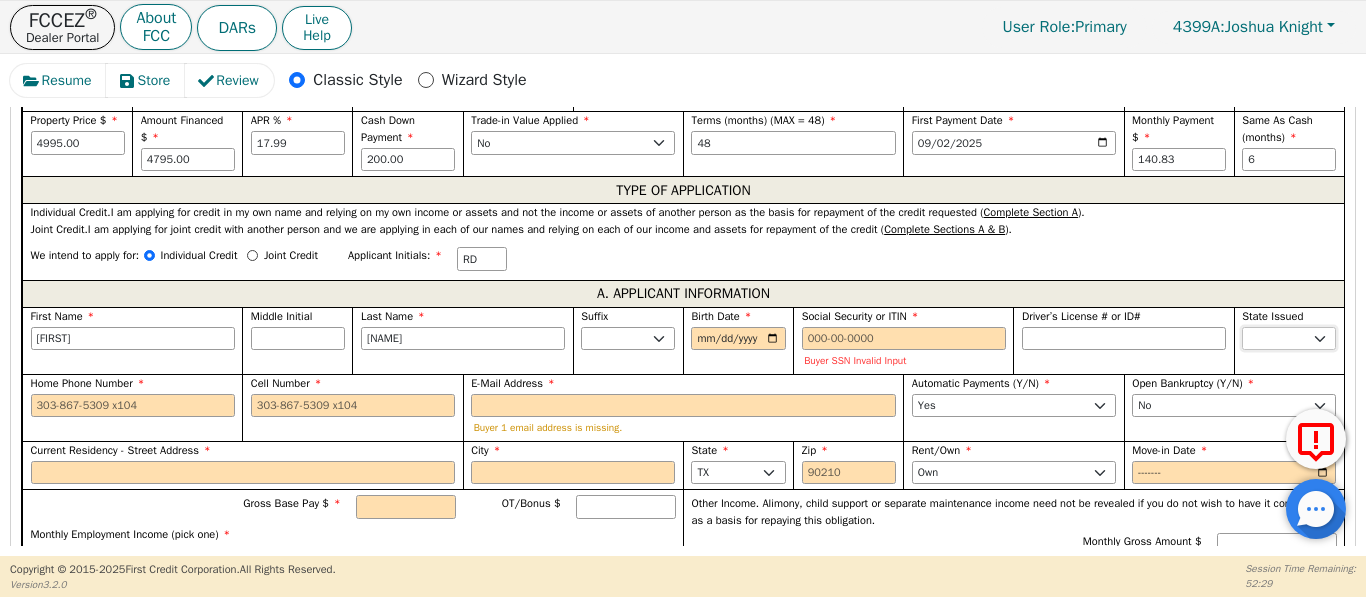 select on "TX" 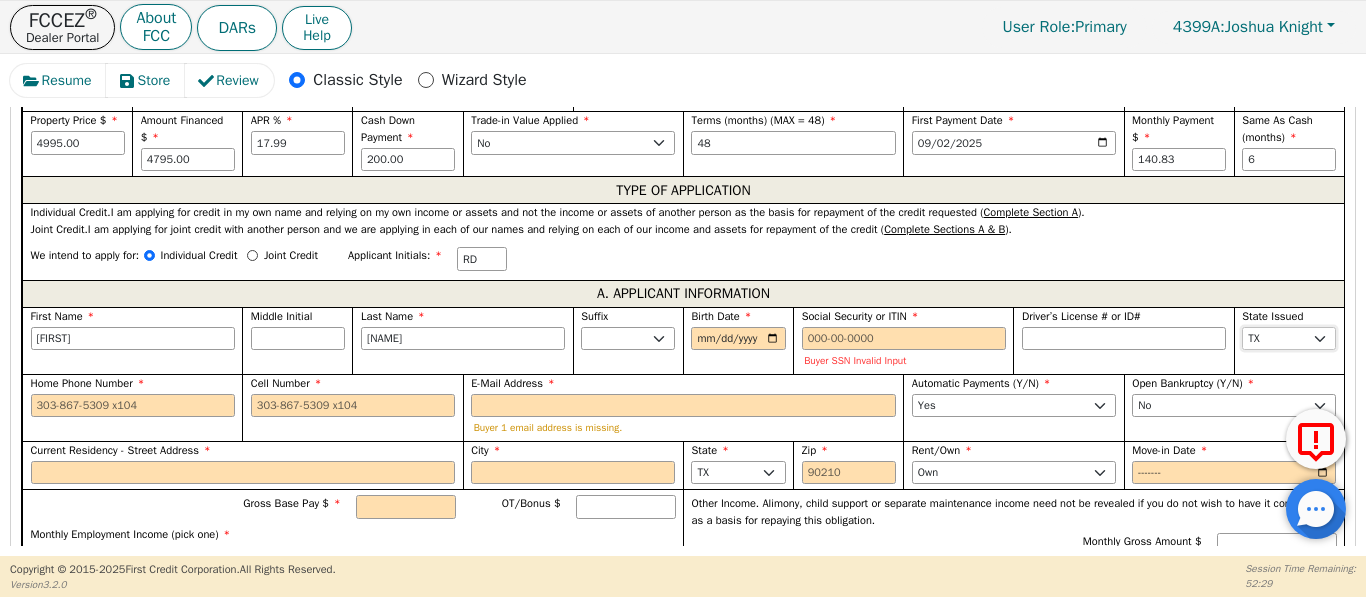 click on "AK AL AR AZ [STATE] CO CT DC DE FL GA HI IA ID IL IN KS KY MA MD ME MI MN MO MS MT NC ND NE NH NJ NM NV NY OH OK OR PA SC SD TN TX UT VA VT WY" at bounding box center [1289, 339] 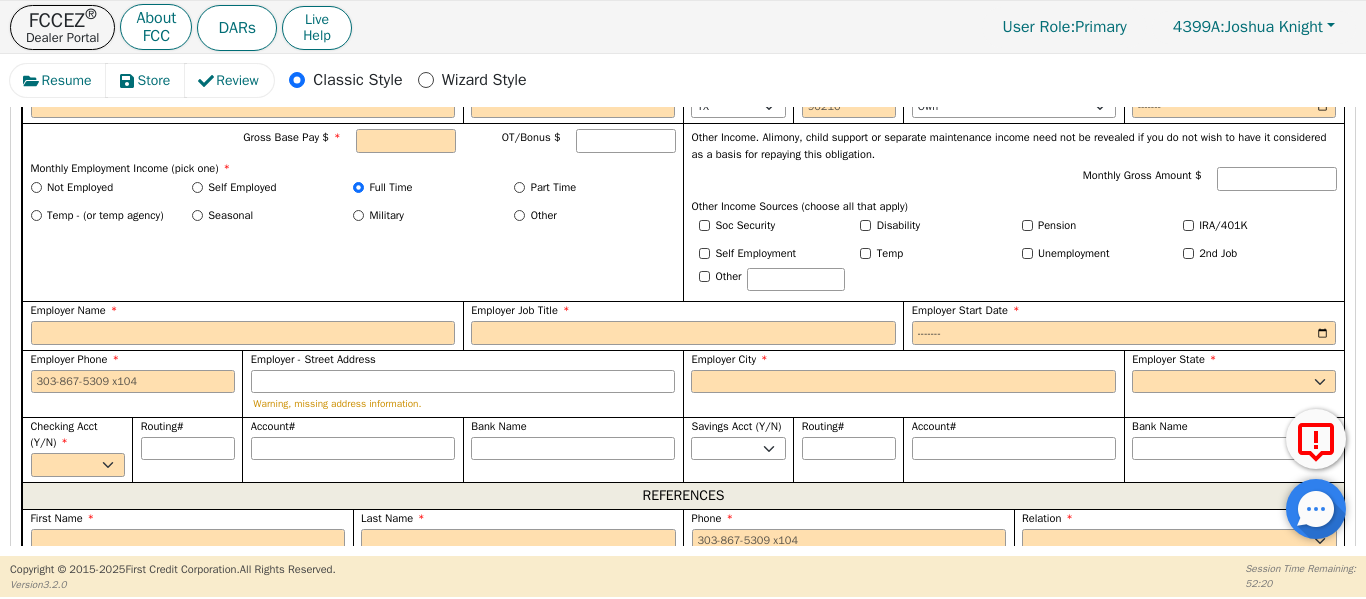 scroll, scrollTop: 1392, scrollLeft: 0, axis: vertical 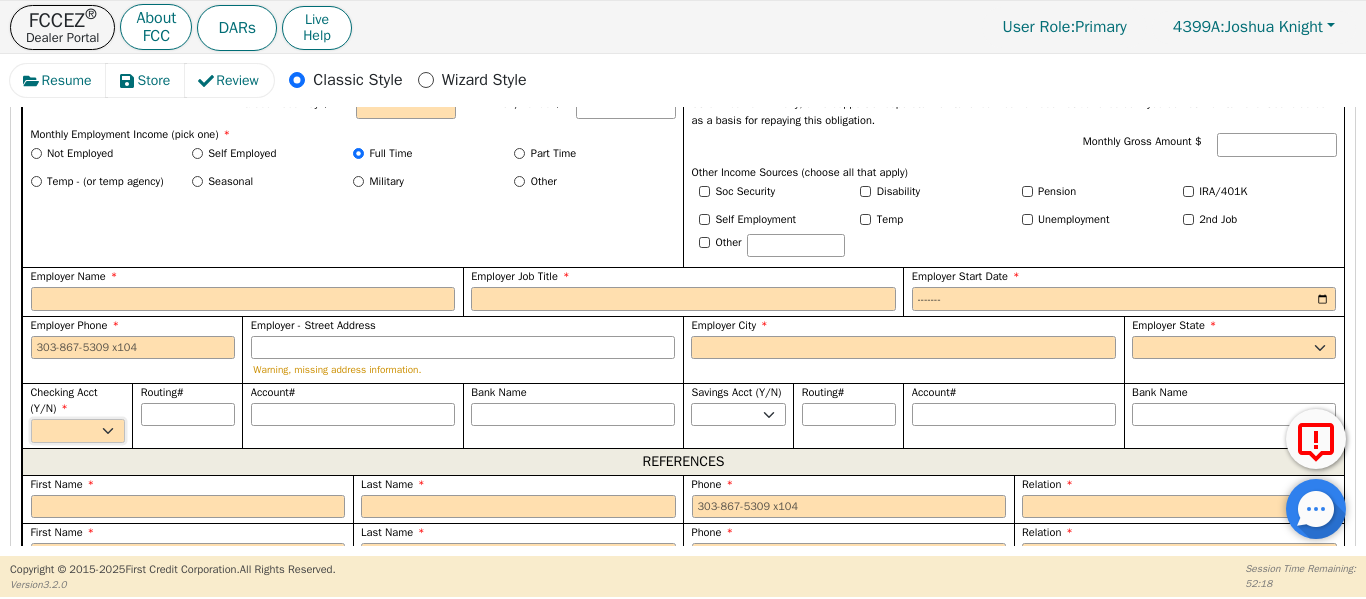 click on "Yes No" at bounding box center [78, 431] 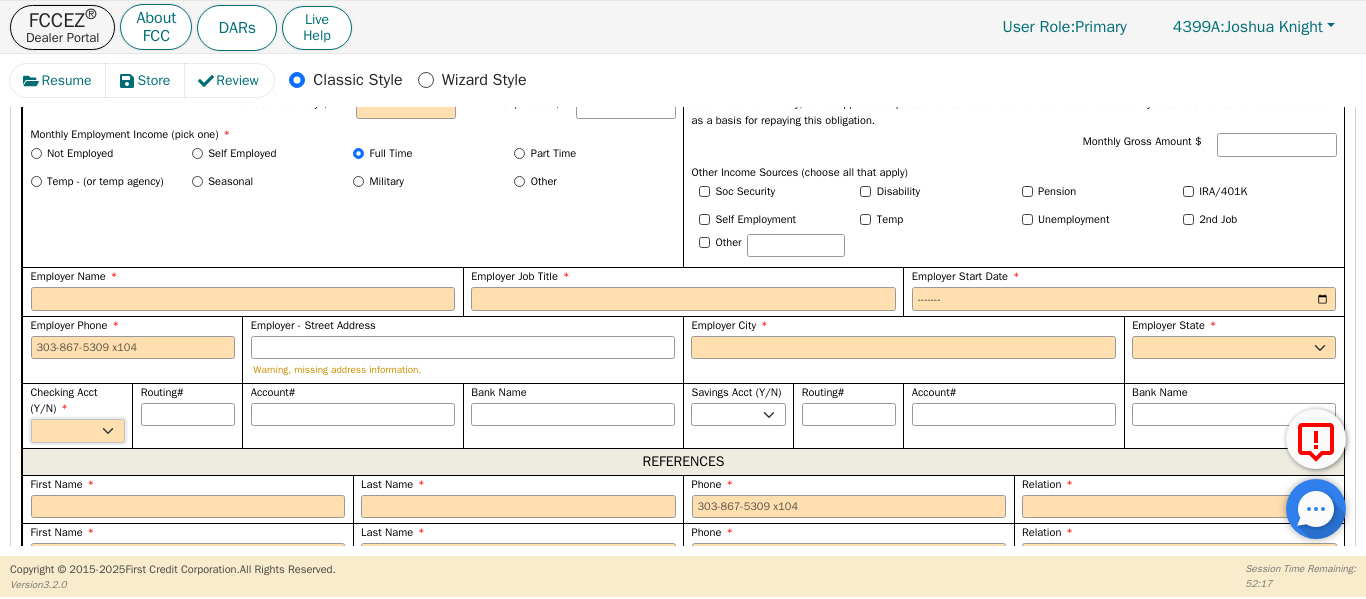 select on "y" 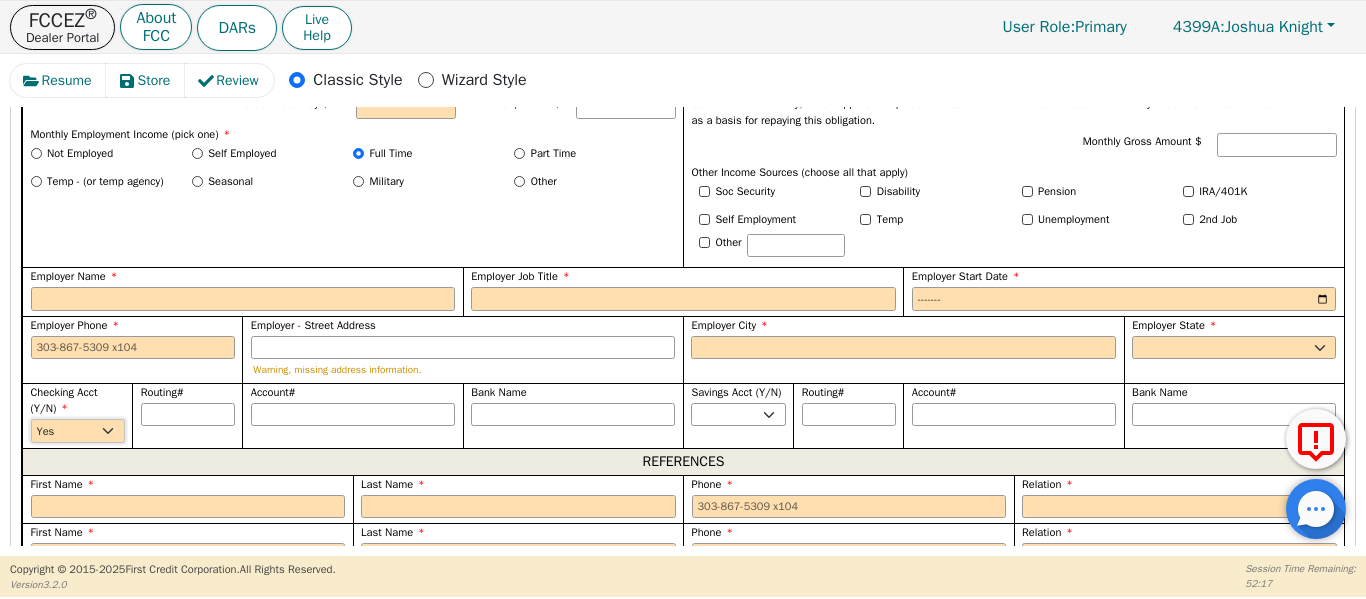 click on "Yes No" at bounding box center [78, 431] 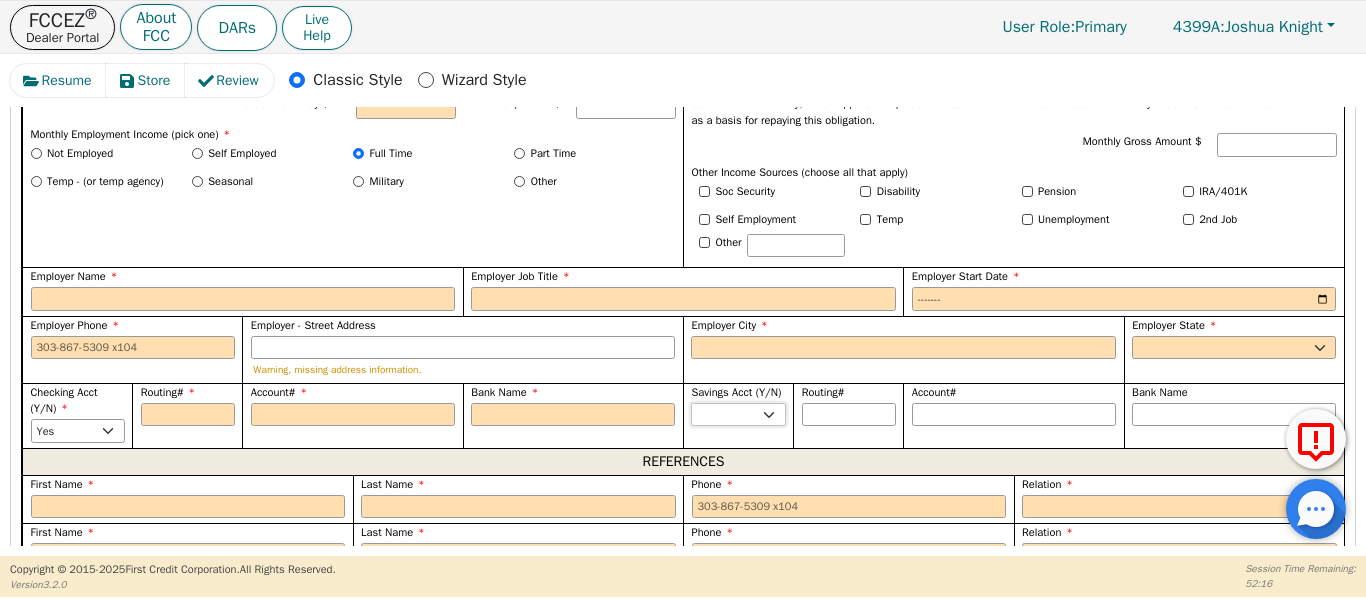 click on "Yes No" at bounding box center (738, 415) 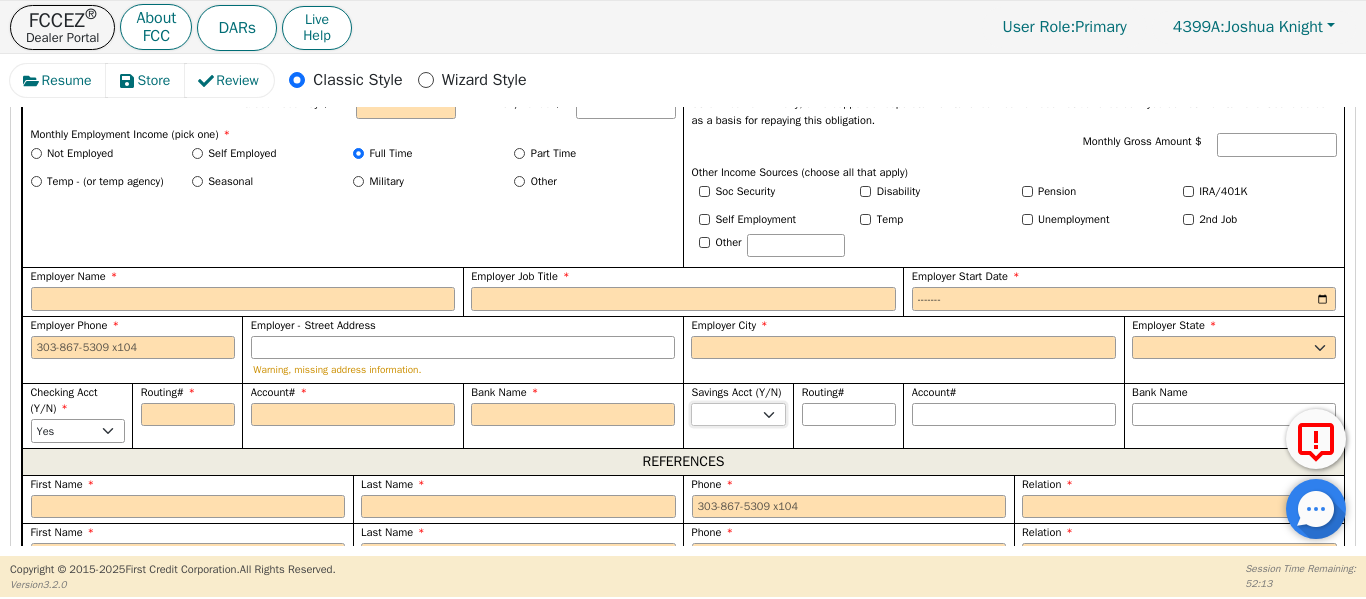 select on "n" 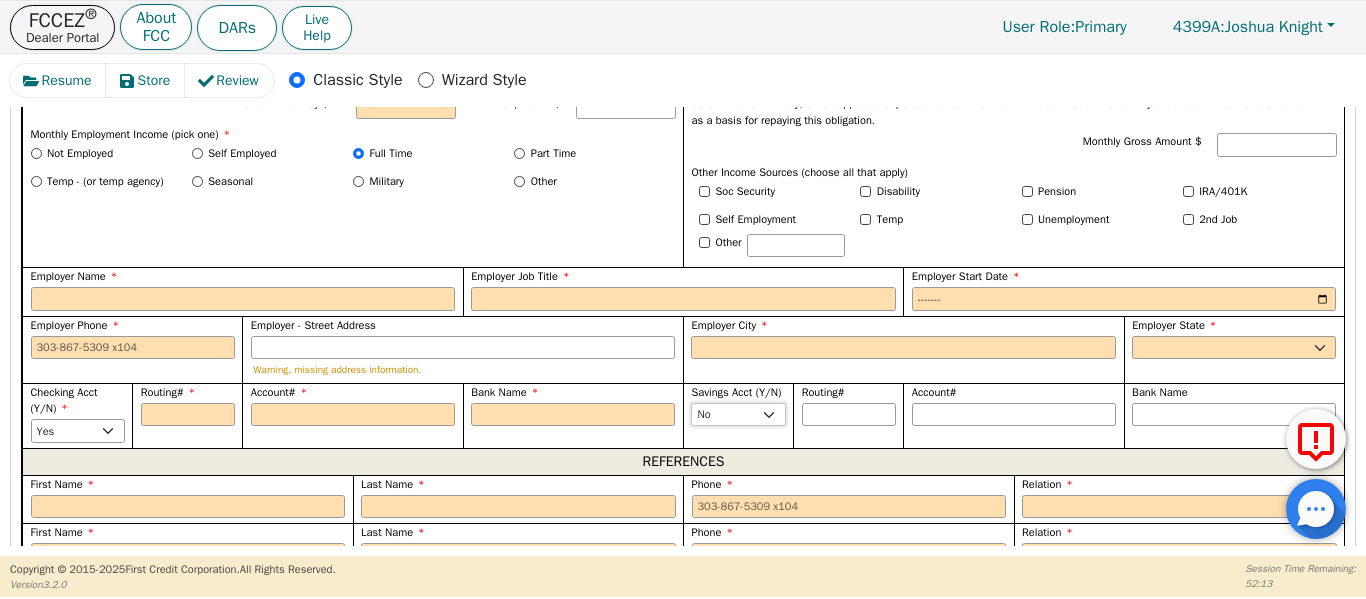 click on "Yes No" at bounding box center [738, 415] 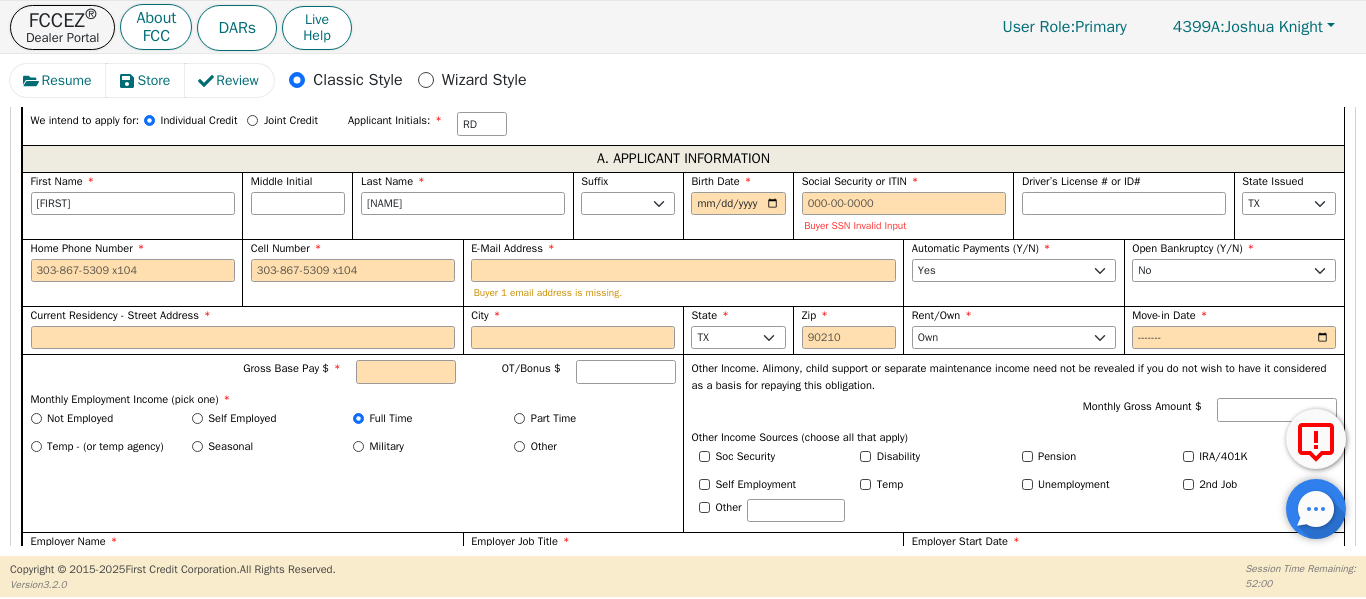 scroll, scrollTop: 1125, scrollLeft: 0, axis: vertical 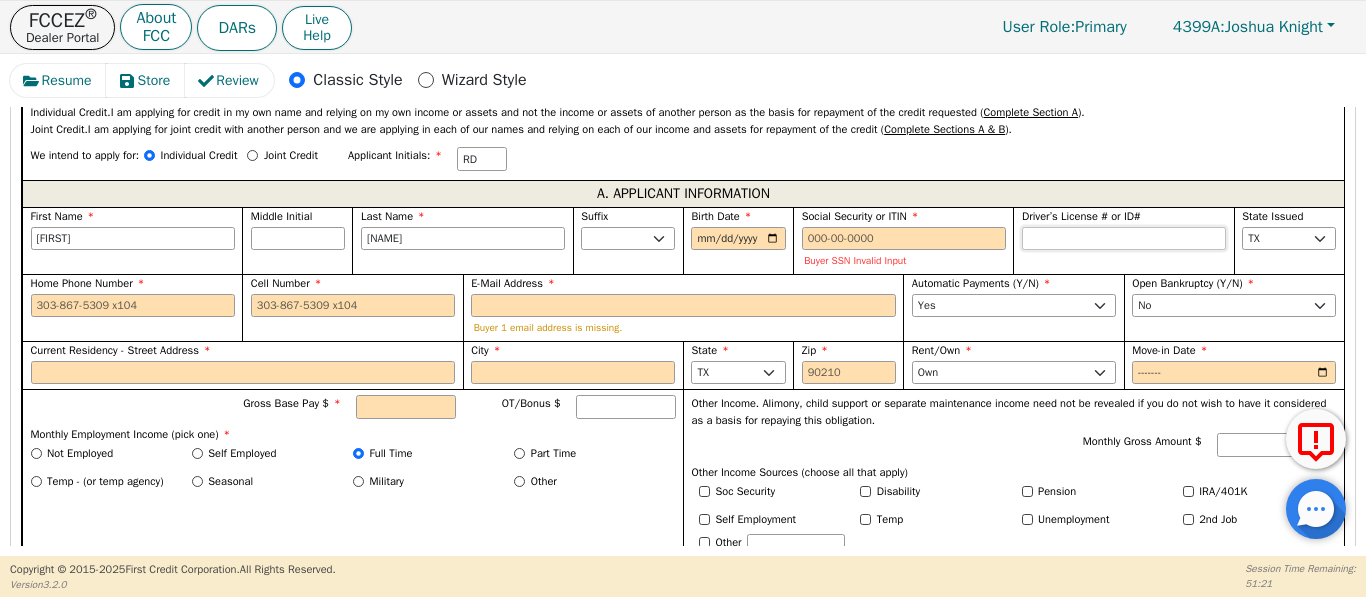 click on "Driver’s License # or ID#" at bounding box center [1124, 239] 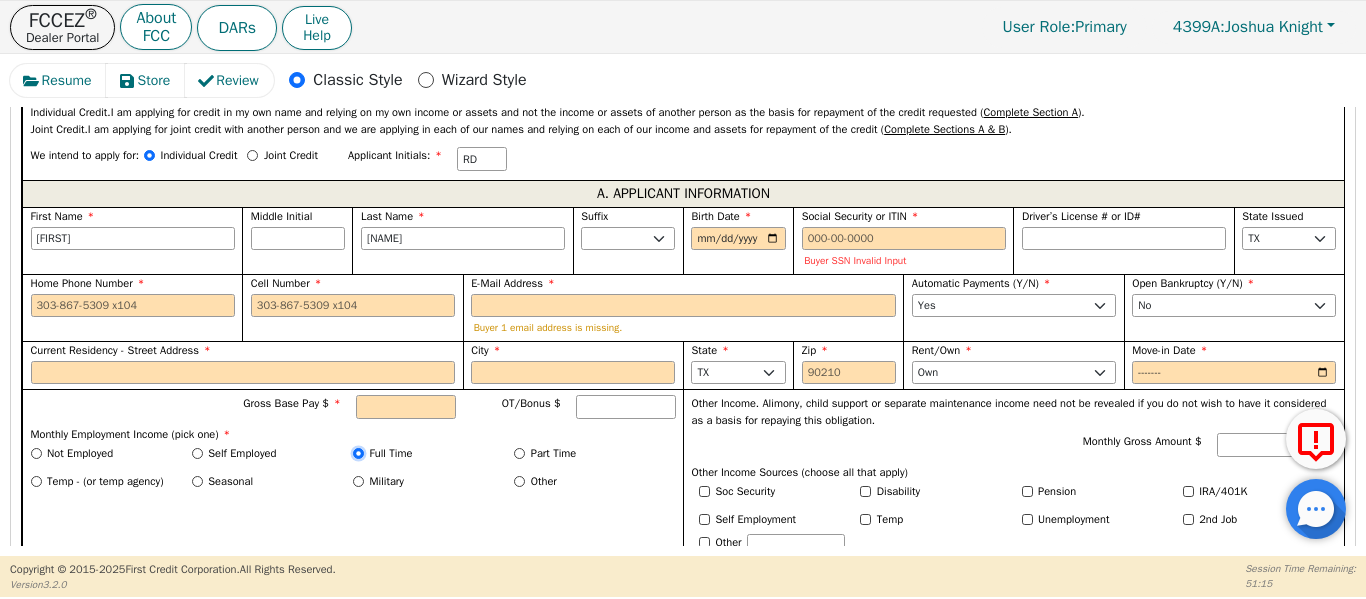 click on "Full Time" at bounding box center (358, 453) 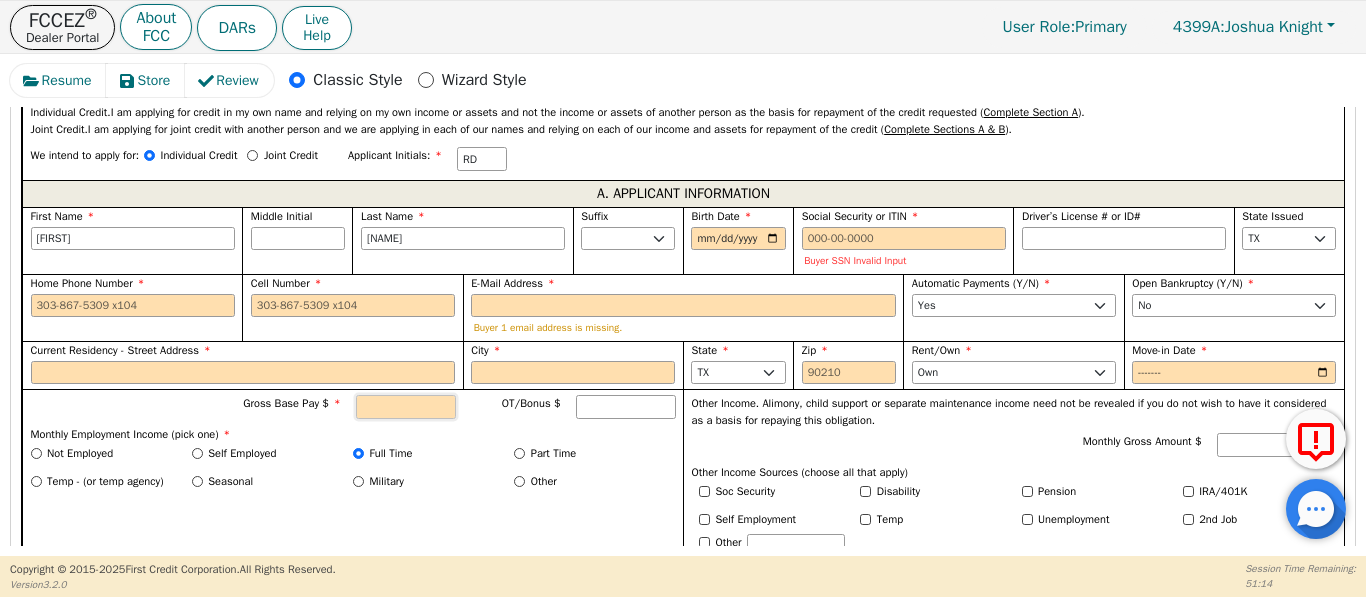 click on "Gross Base Pay $" at bounding box center (406, 407) 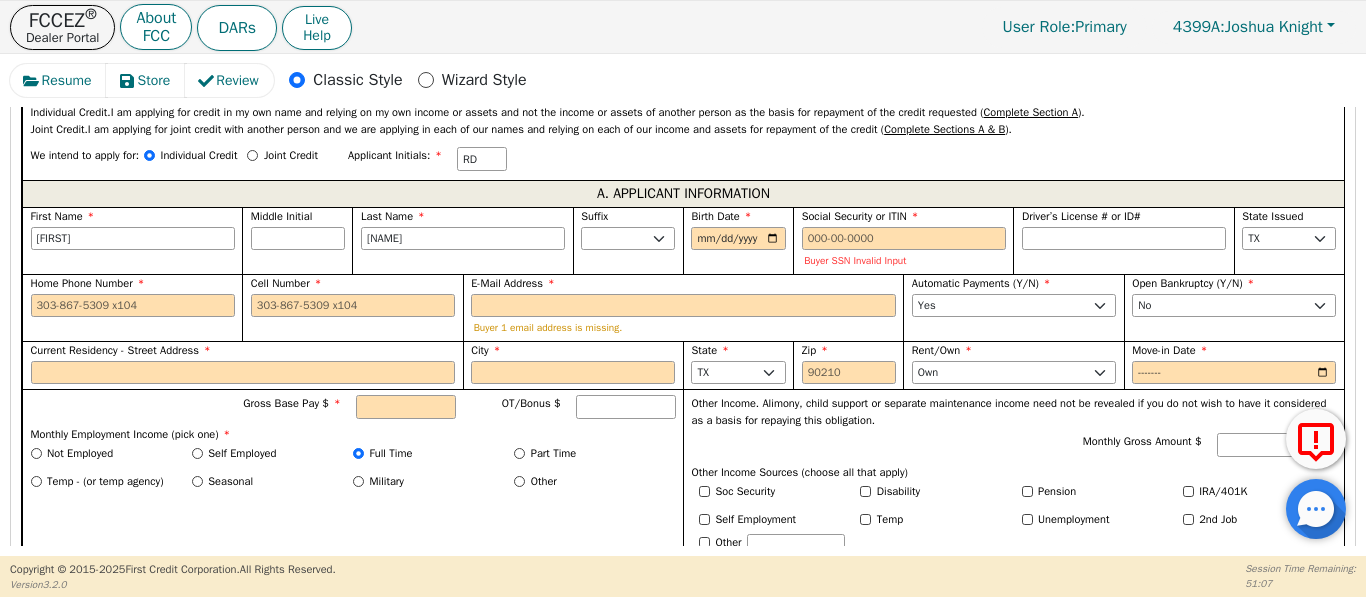 click on "Buyer 1 email address is missing." at bounding box center (684, 327) 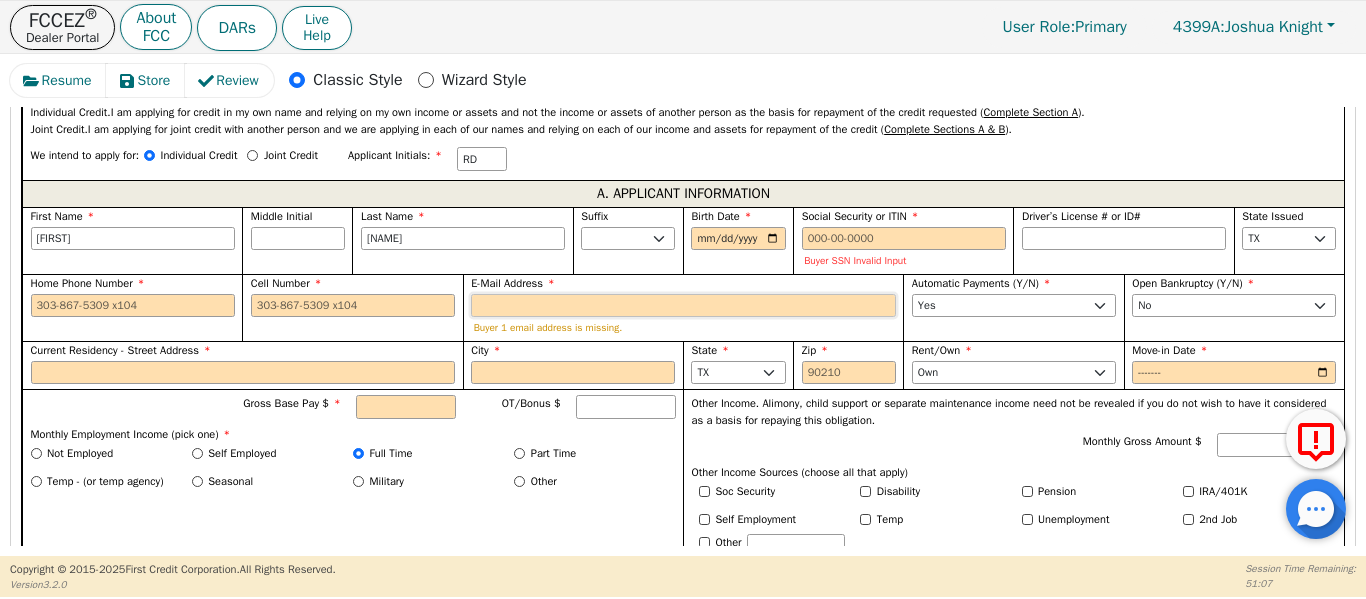 click on "E-Mail Address" at bounding box center [683, 306] 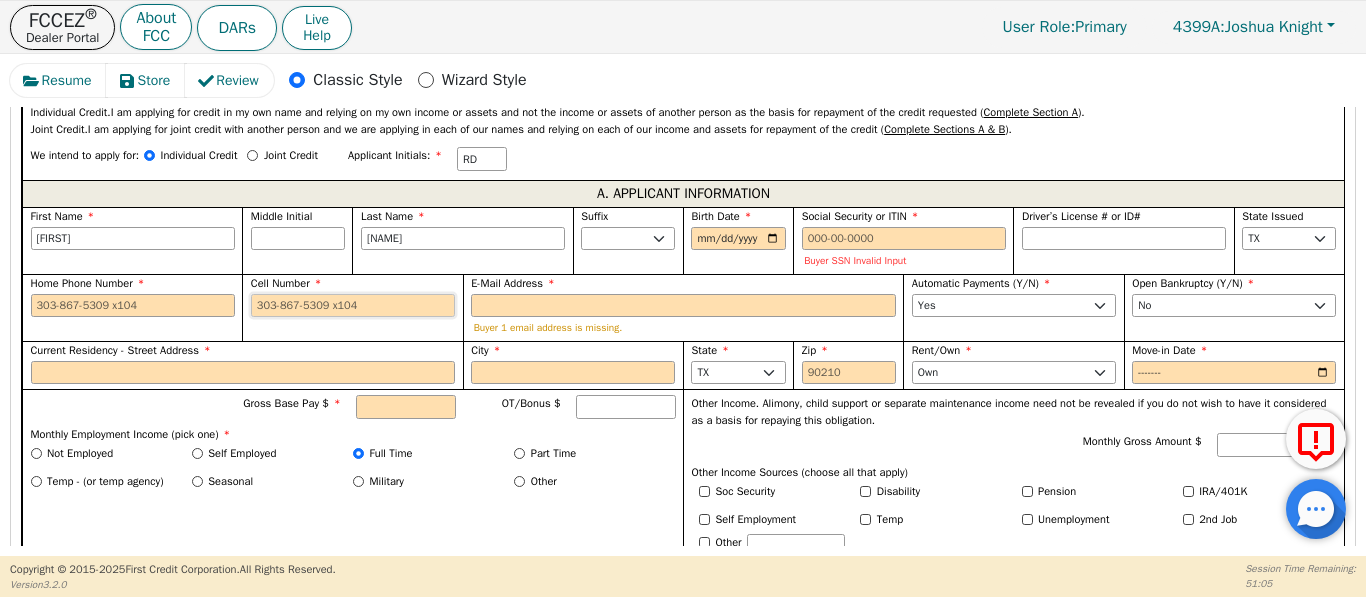 click on "Cell Number" at bounding box center (353, 306) 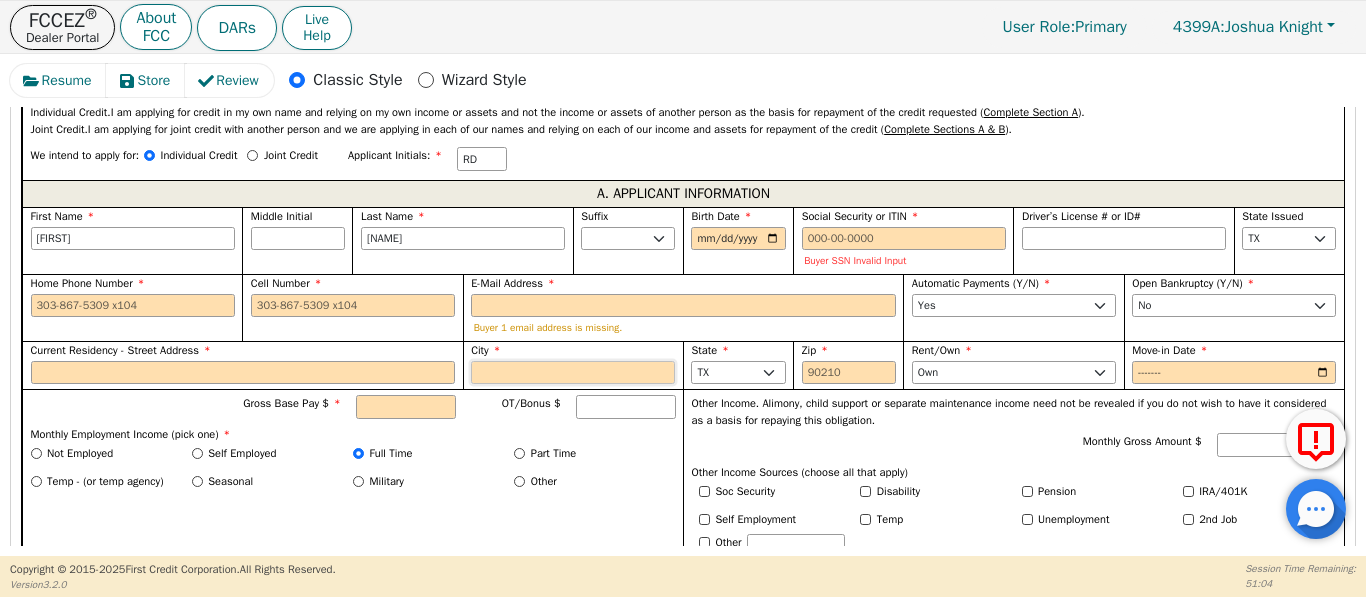 click on "City" at bounding box center (573, 373) 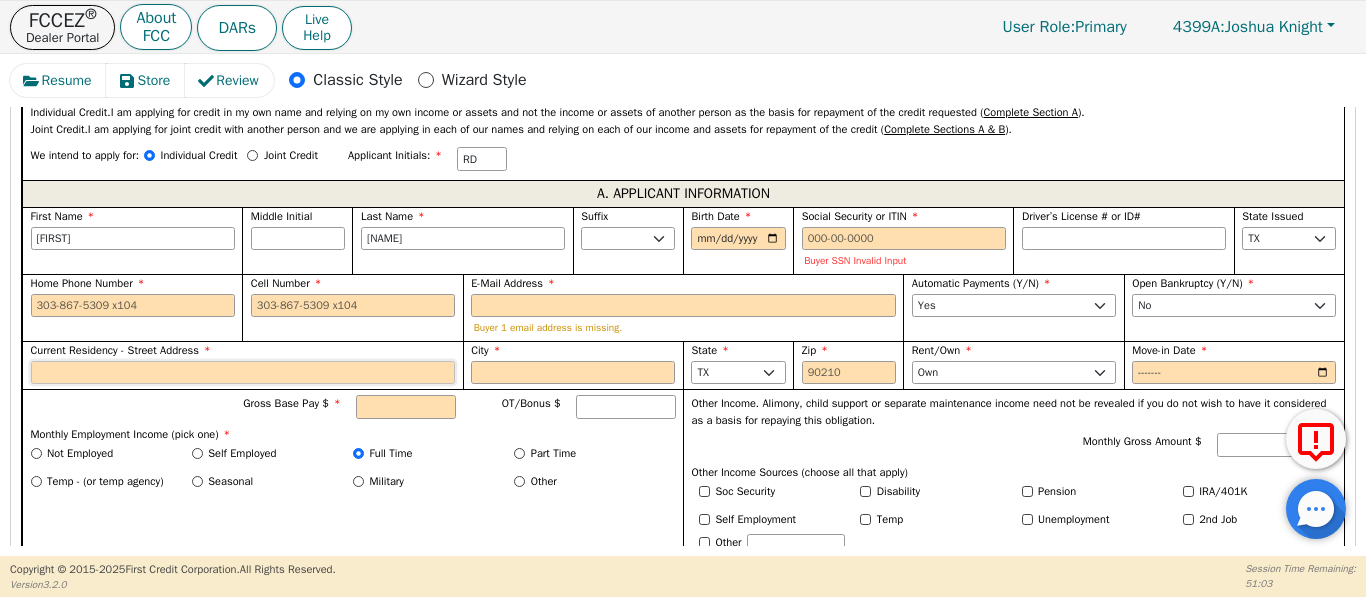 click on "Current Residency - Street Address" at bounding box center (243, 373) 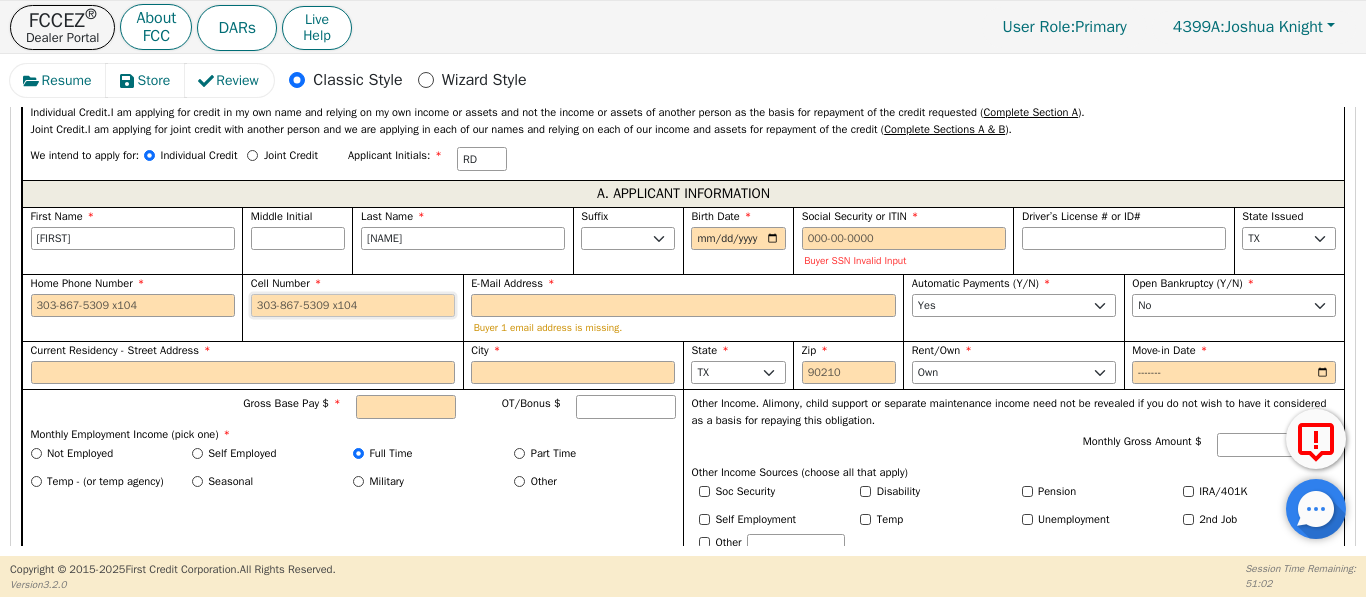 click on "Cell Number" at bounding box center [353, 306] 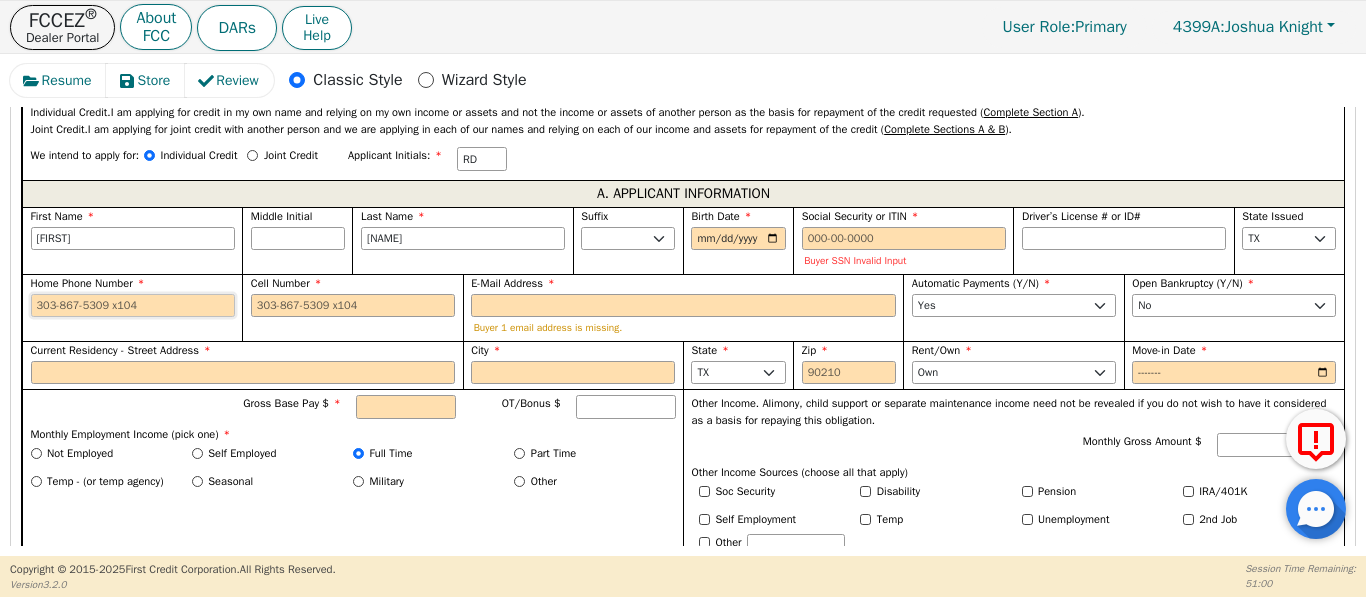 click on "Home Phone Number" at bounding box center [133, 306] 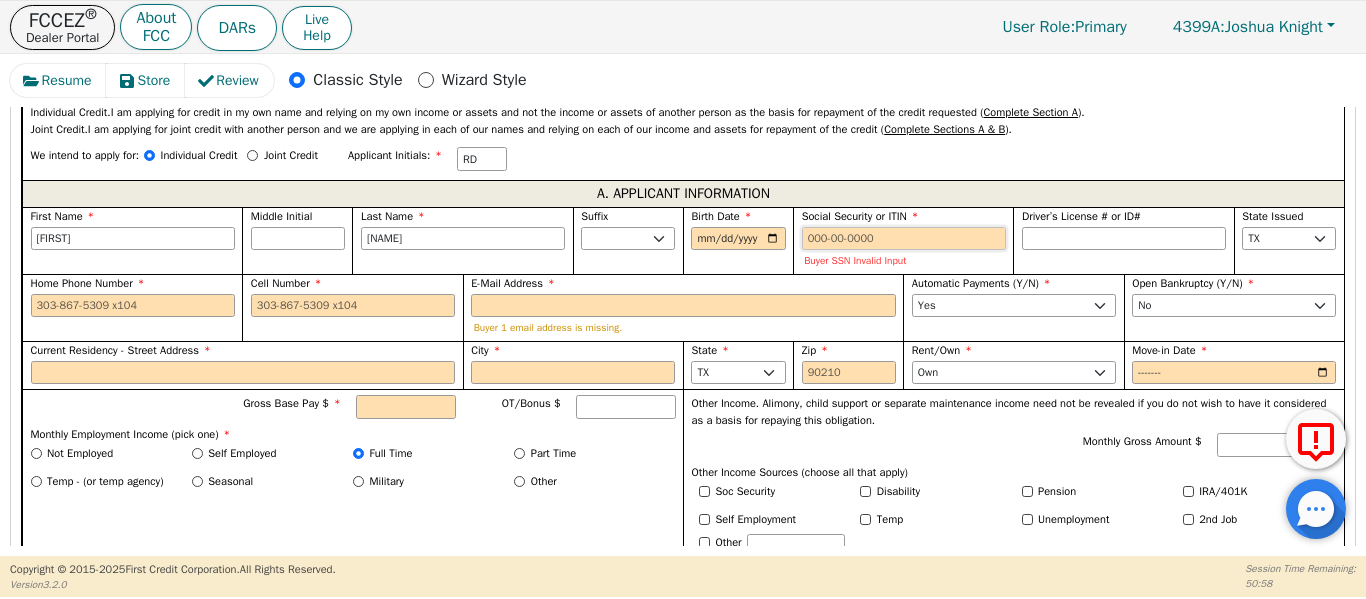 click on "Social Security or ITIN" at bounding box center [904, 239] 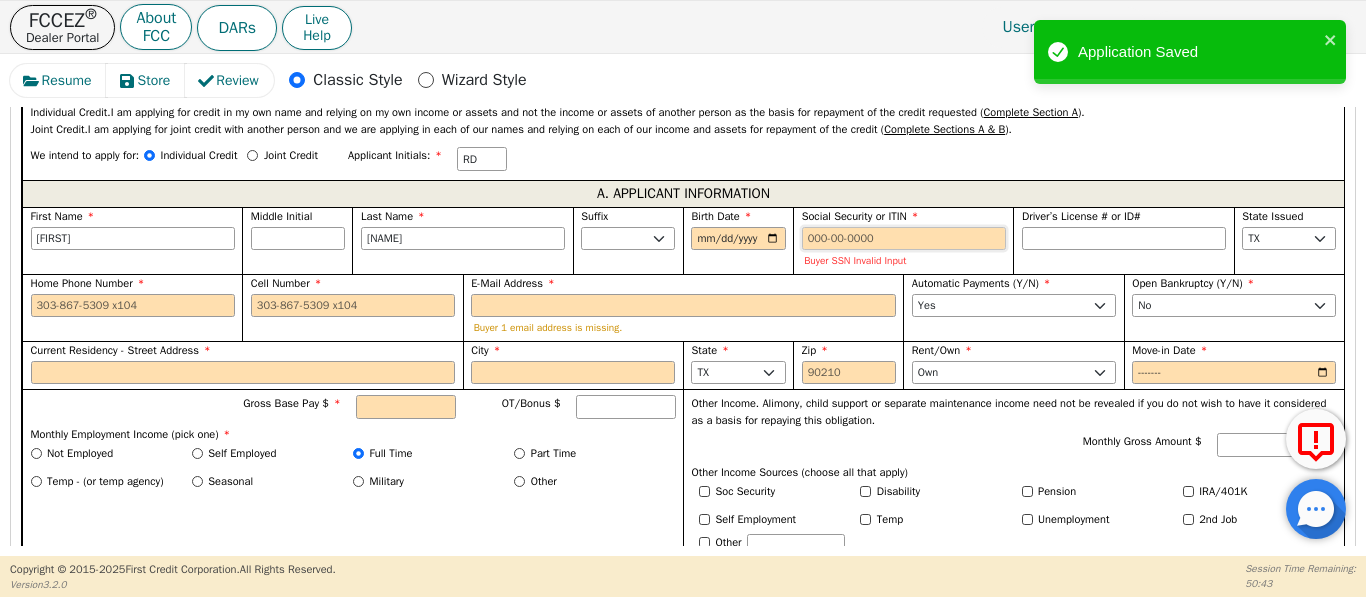 scroll, scrollTop: 1158, scrollLeft: 0, axis: vertical 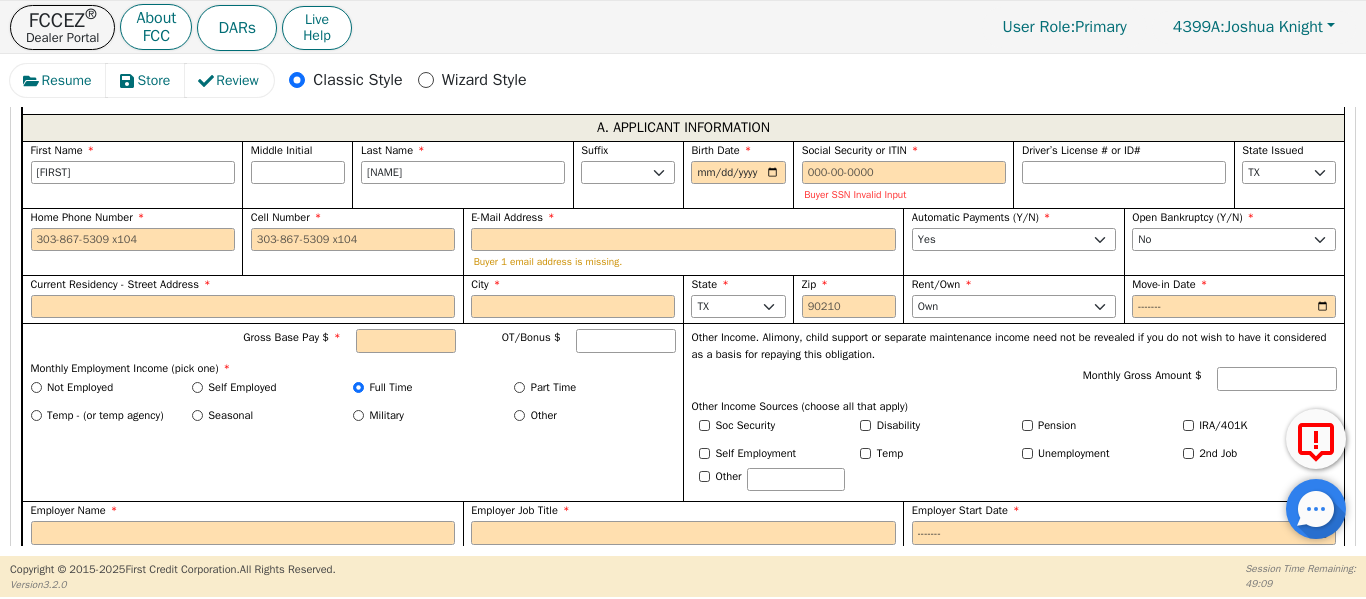 click on "Self Employed" at bounding box center (272, 387) 